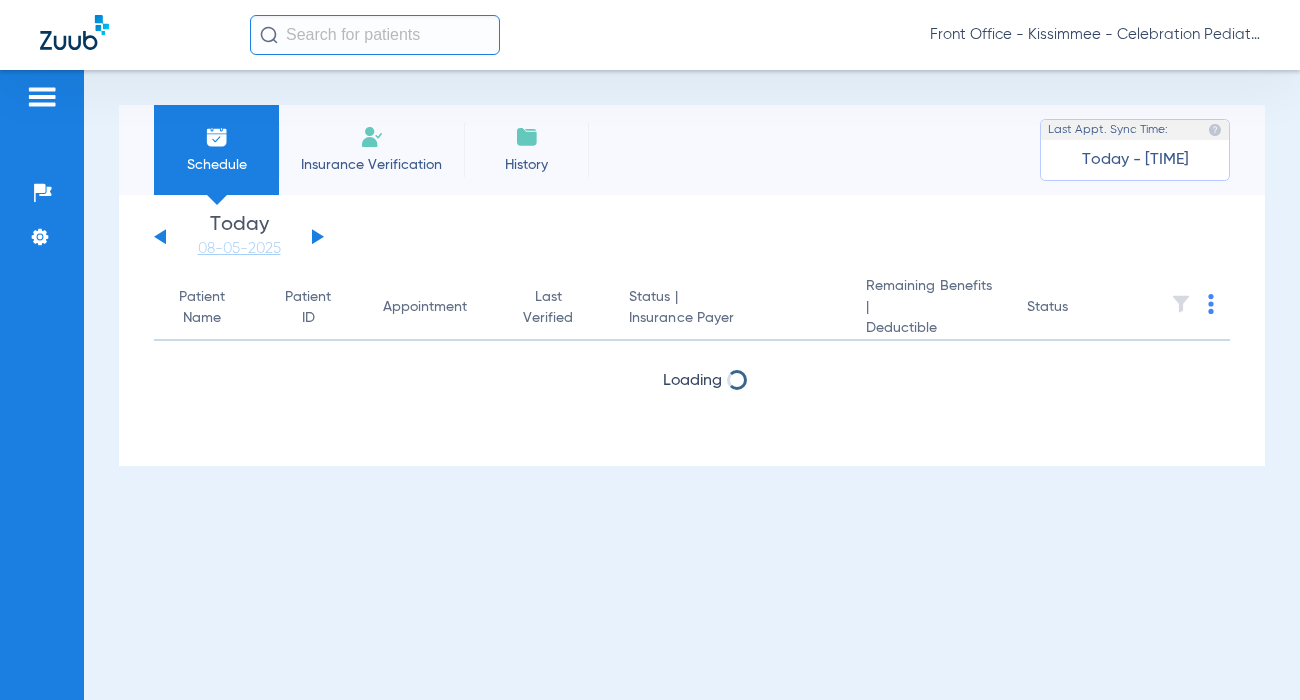 scroll, scrollTop: 0, scrollLeft: 0, axis: both 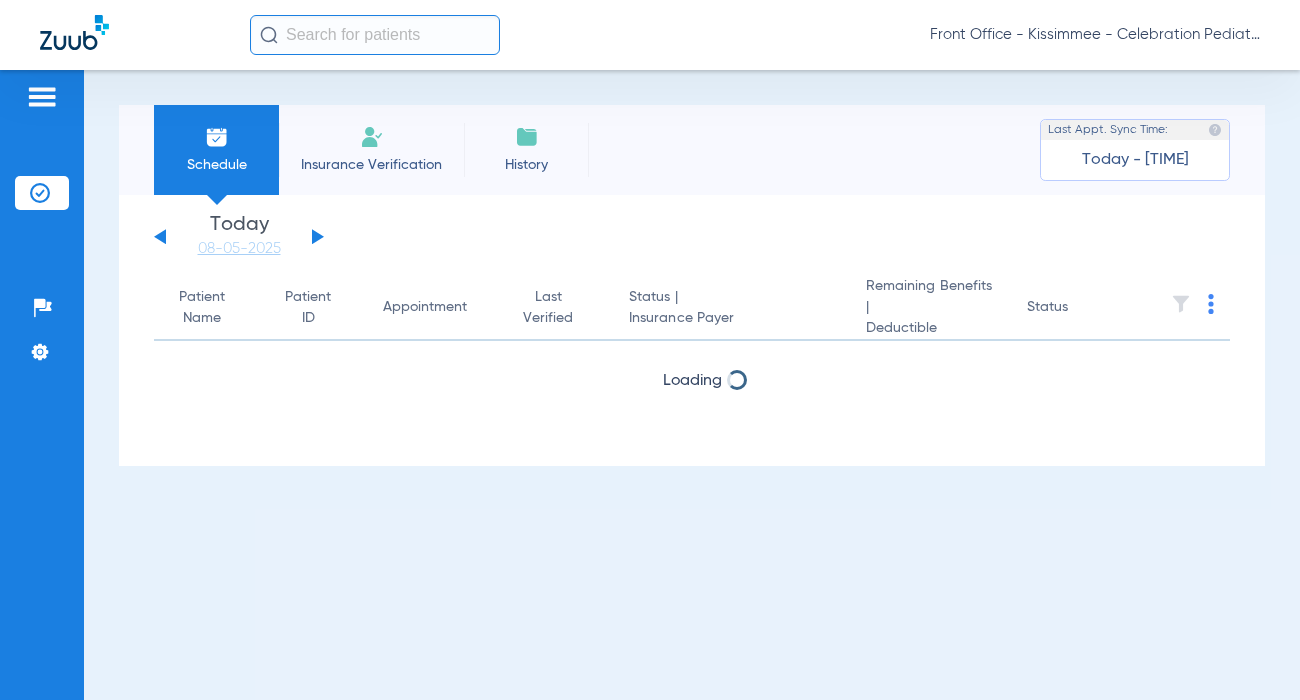 click 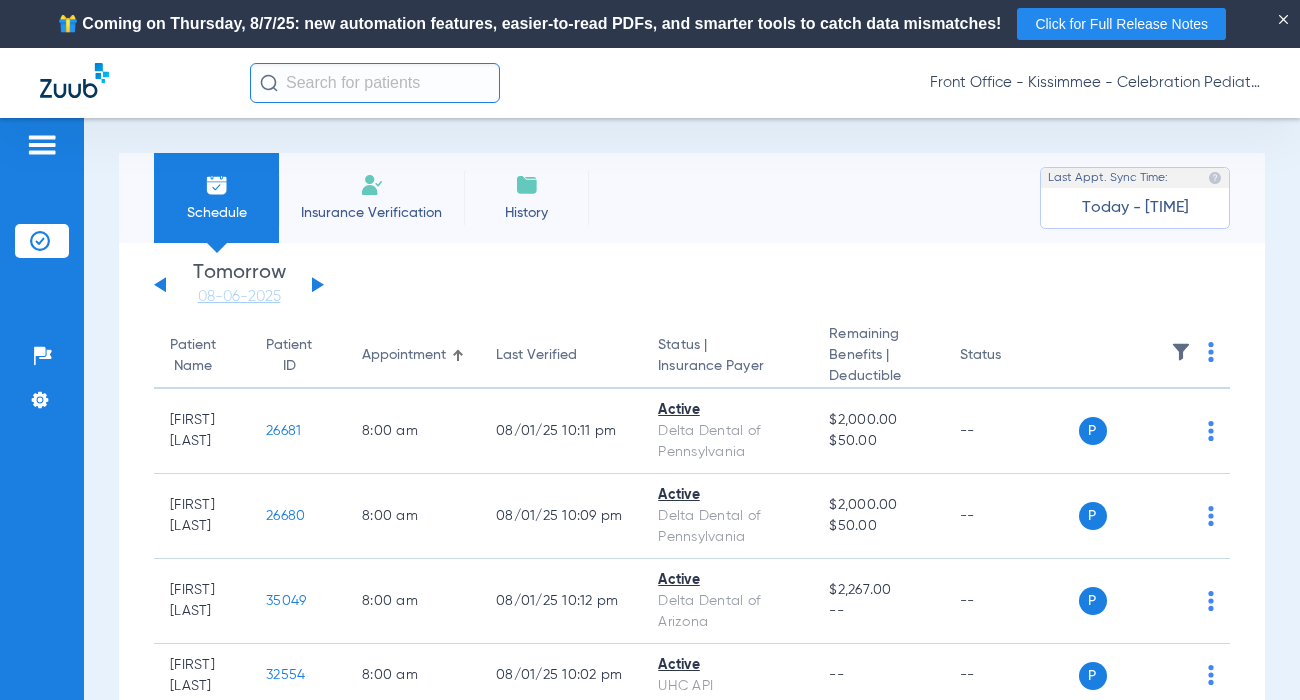 click 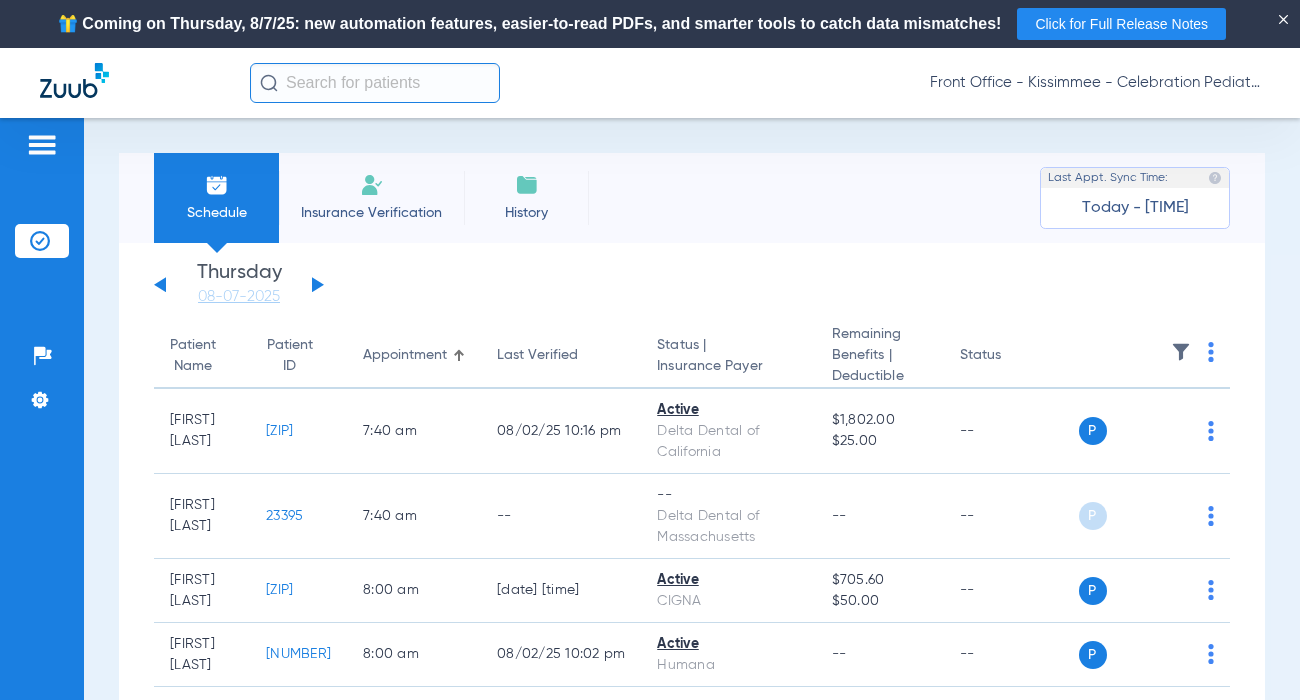 click on "Patients  Insurance Verification  Setup  Help Center Settings" 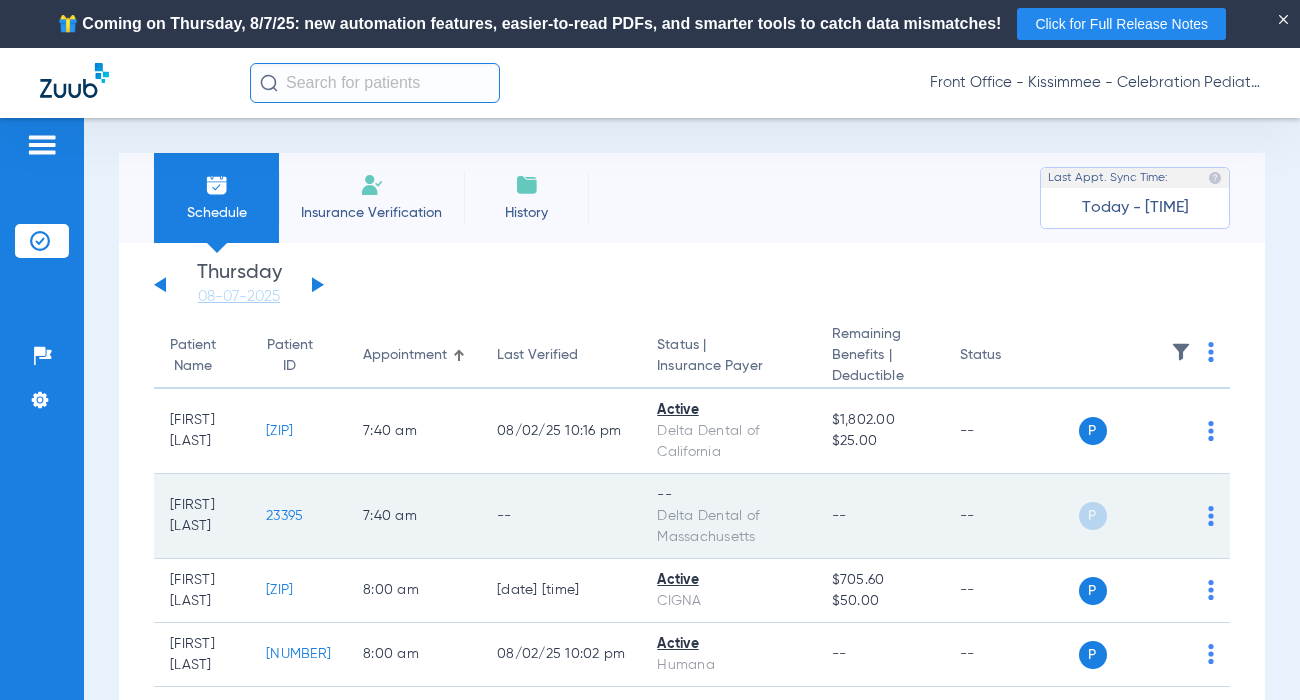 scroll, scrollTop: 100, scrollLeft: 0, axis: vertical 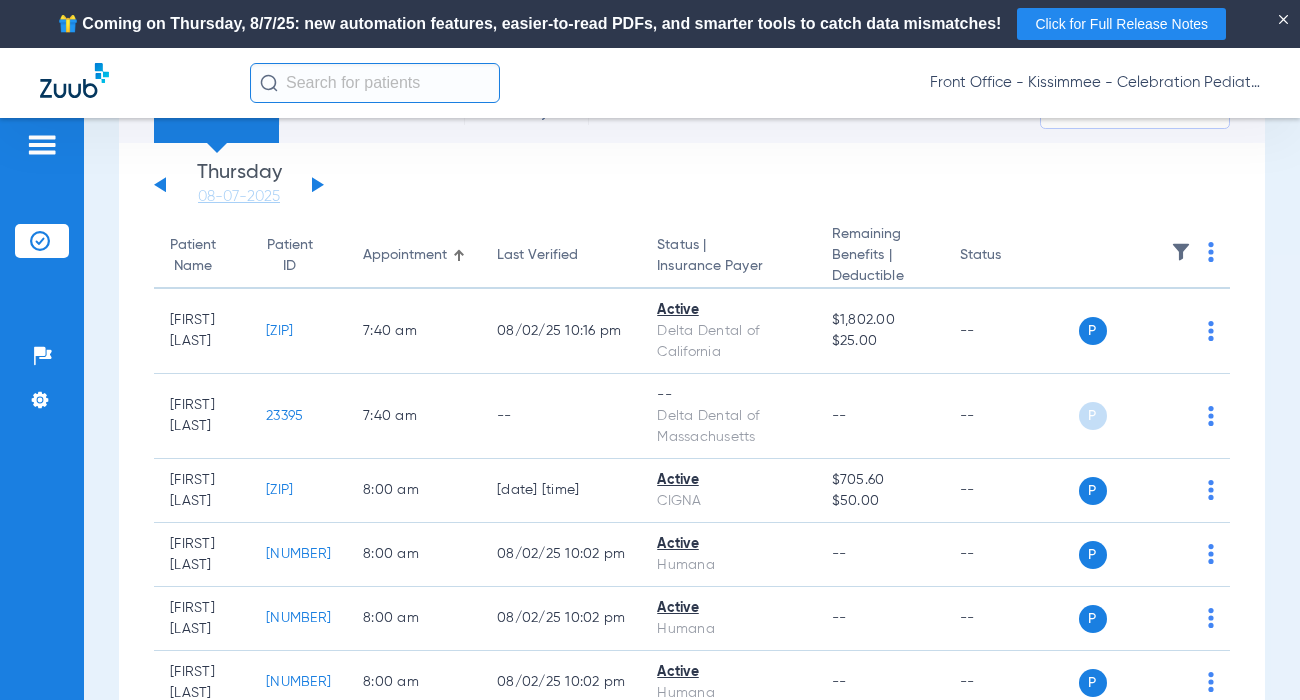 click on "Patients  Insurance Verification  Setup  Help Center Settings" 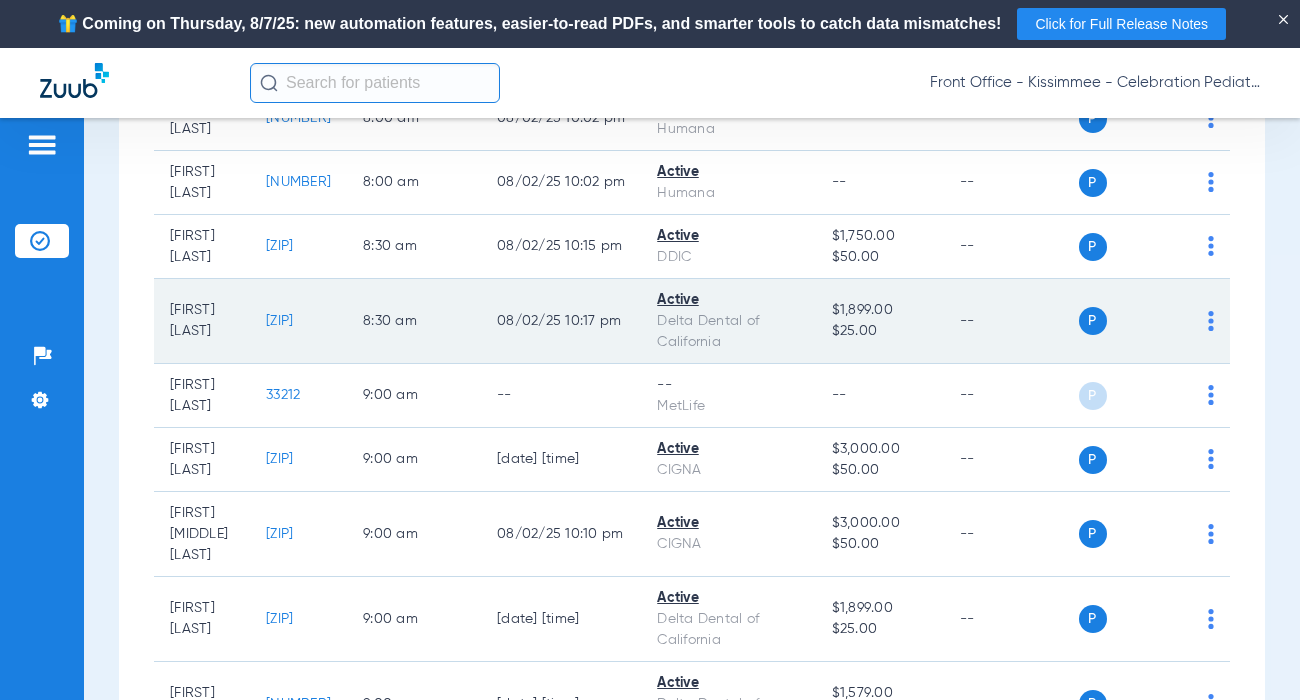 scroll, scrollTop: 700, scrollLeft: 0, axis: vertical 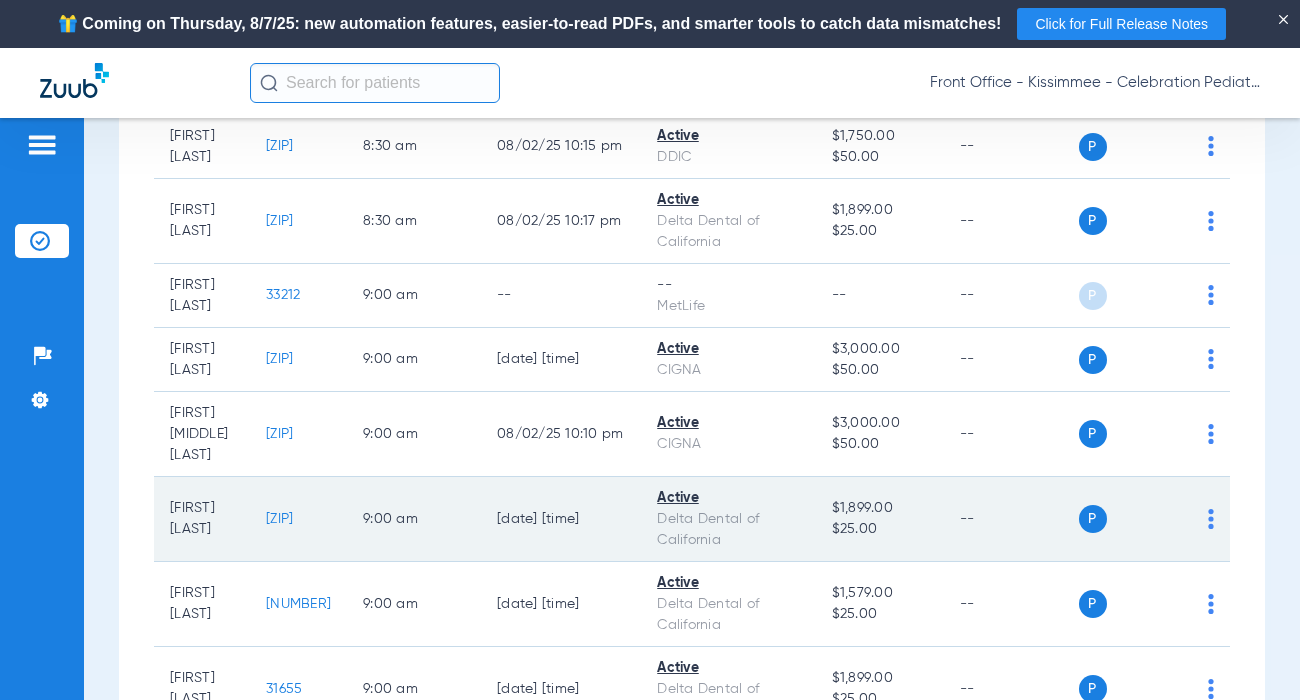 click on "[ZIP]" 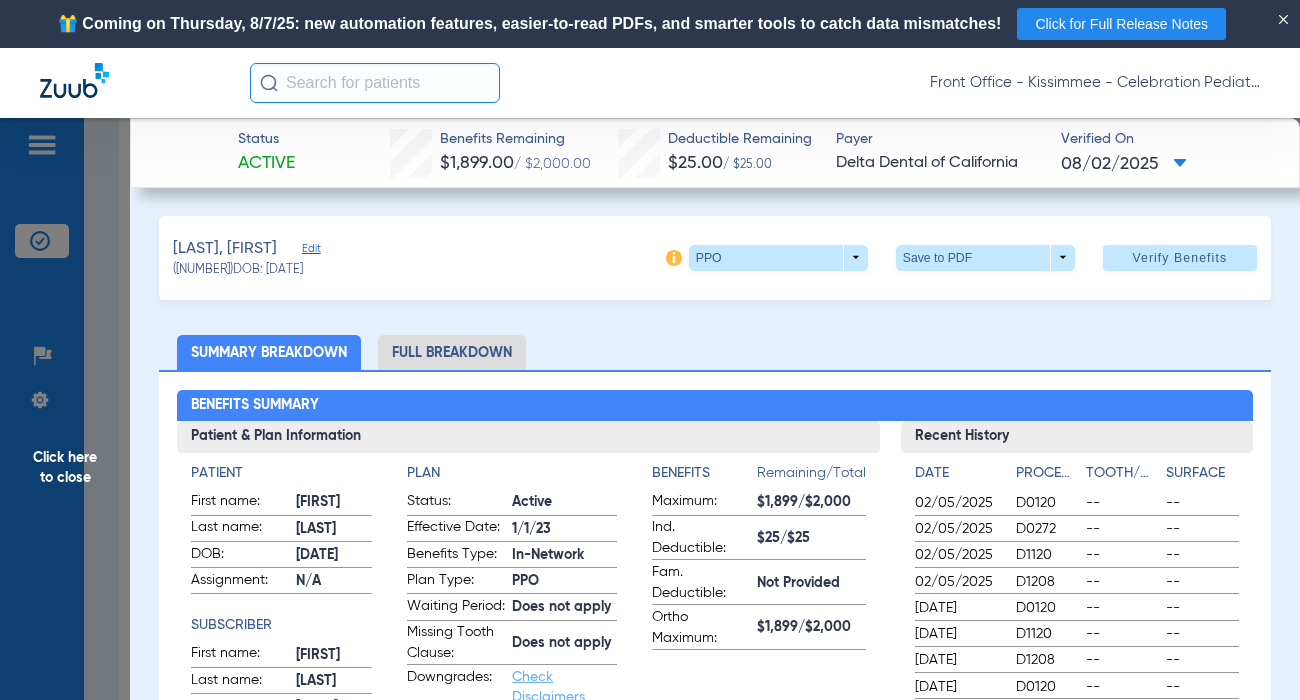 click on "Full Breakdown" 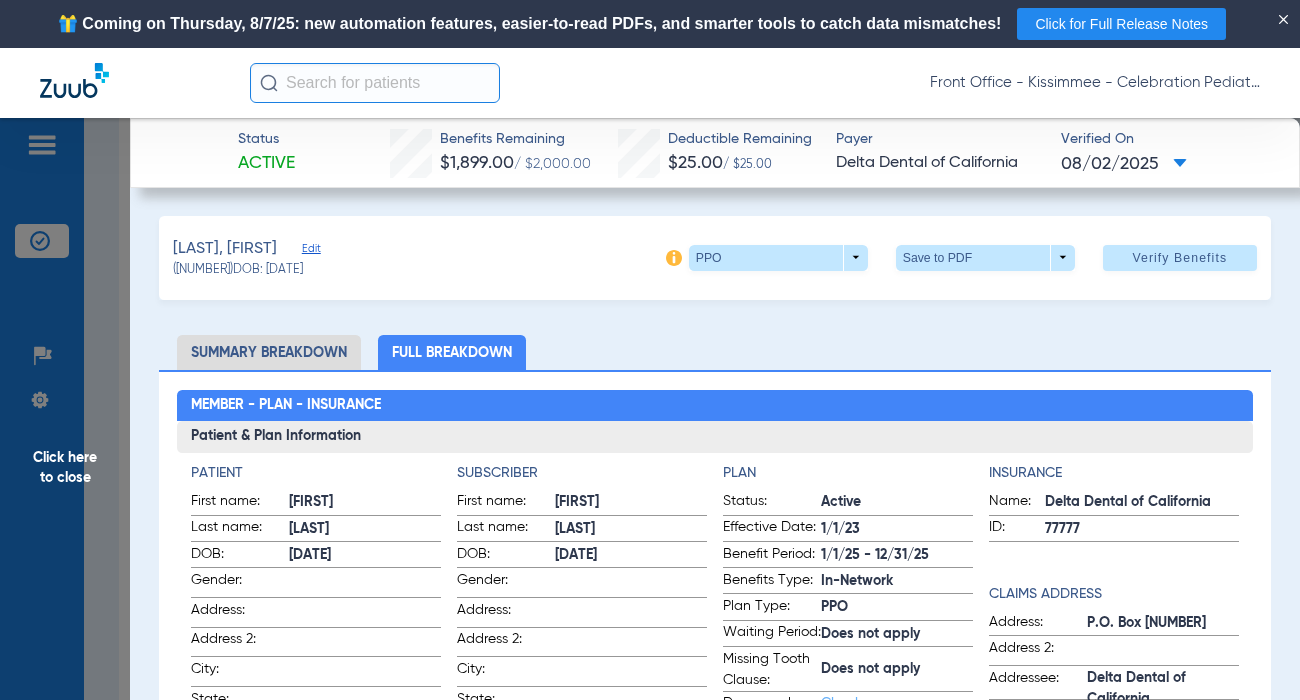 scroll, scrollTop: 300, scrollLeft: 0, axis: vertical 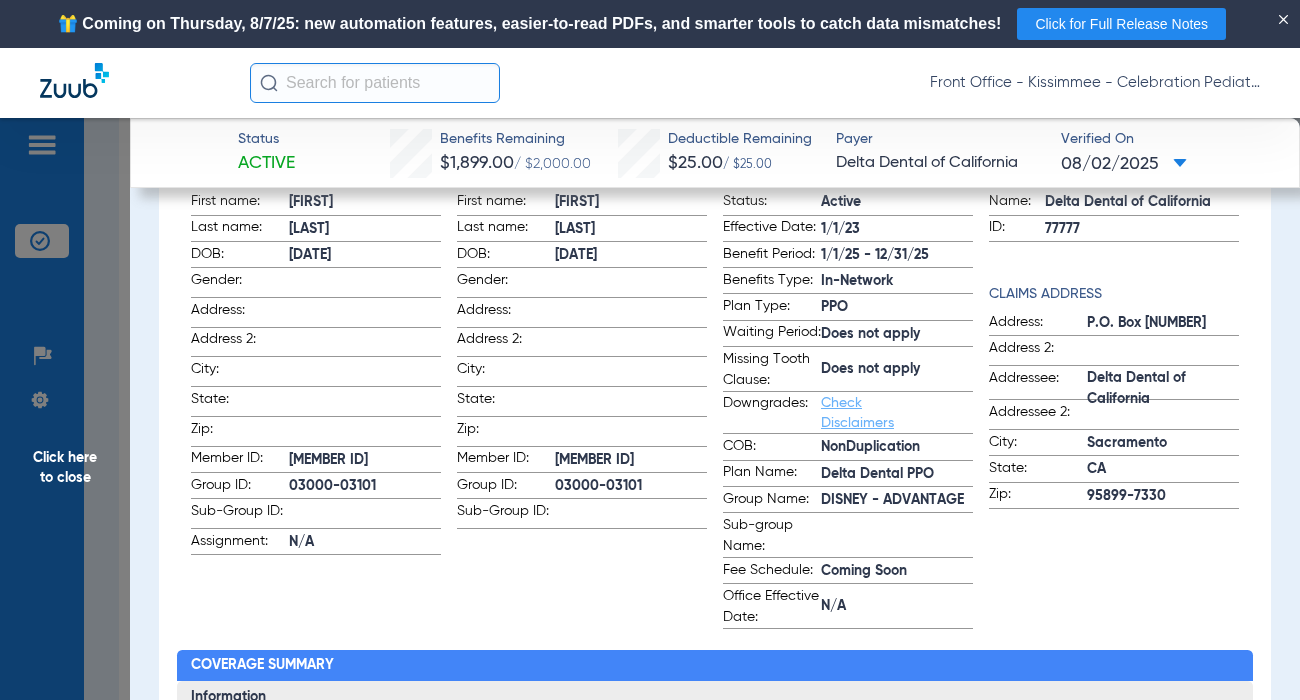 click on "Subscriber First name:  [FIRST]  Last name:  [LAST]  DOB:  [DATE]  Gender:    Address:    Address 2:    City:    State:    Zip:    Member ID:  [MEMBER ID]  Group ID:  [GROUP ID]  Sub-Group ID:" 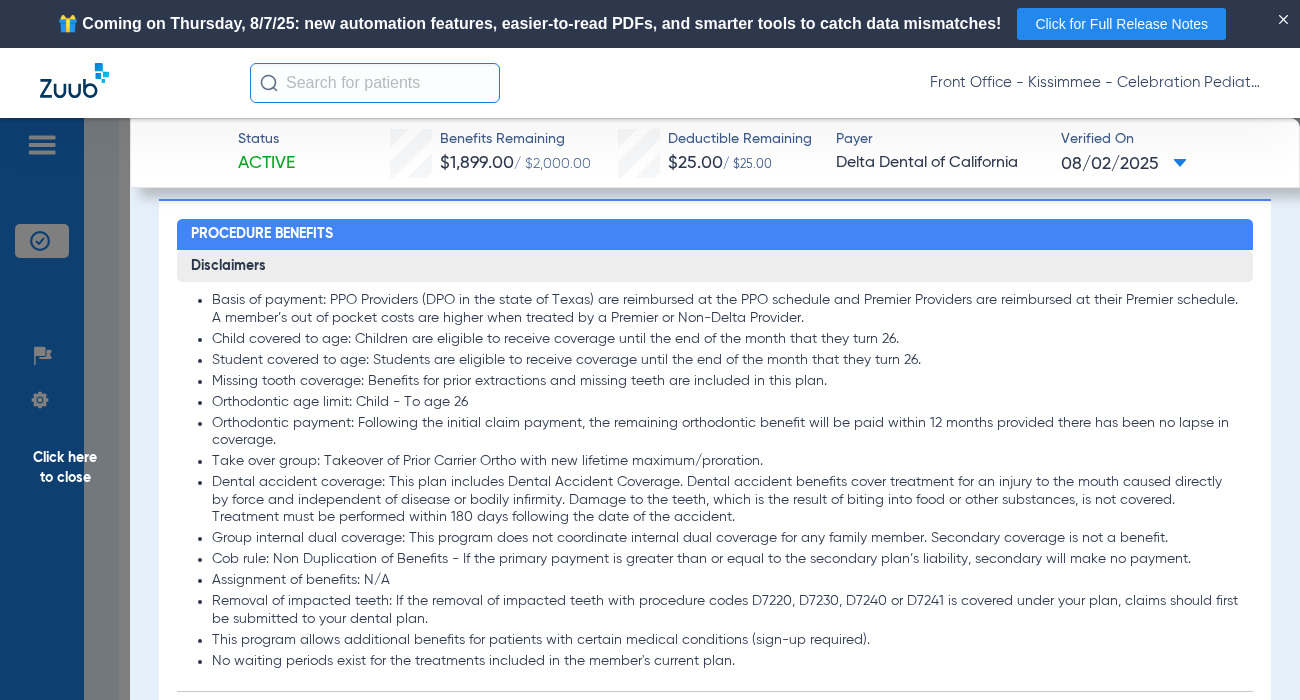 scroll, scrollTop: 2200, scrollLeft: 0, axis: vertical 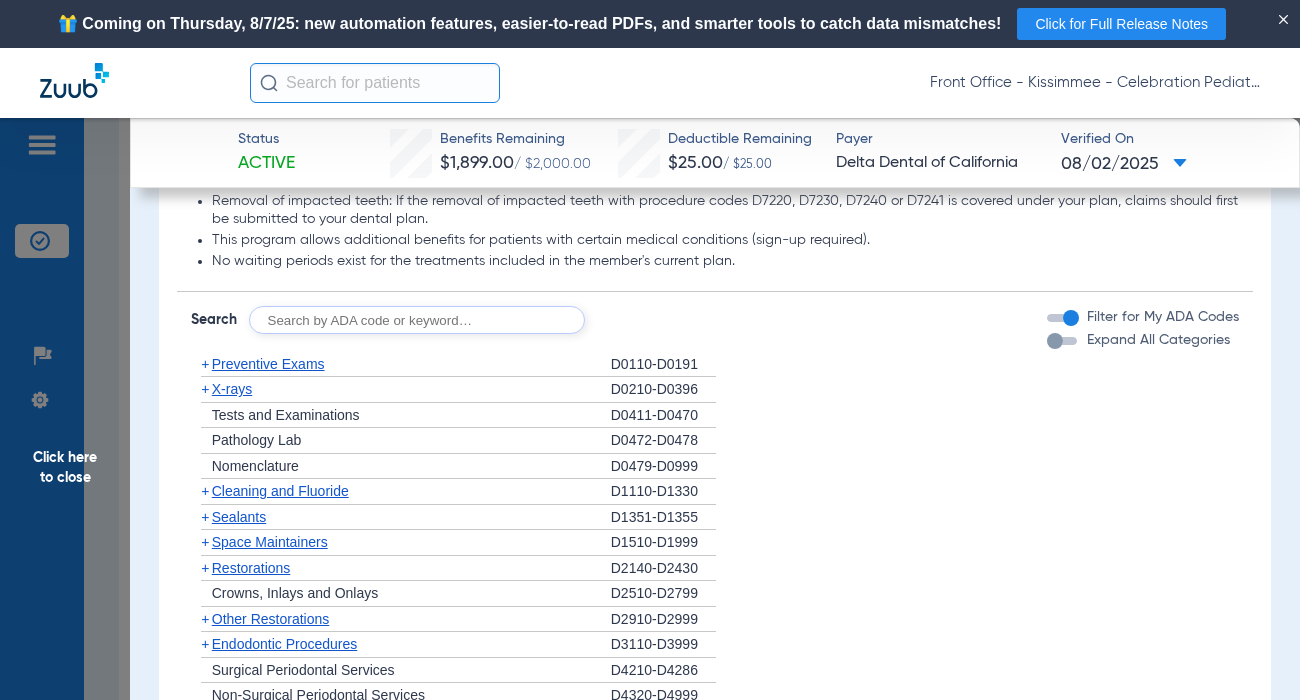 click at bounding box center [1055, 341] 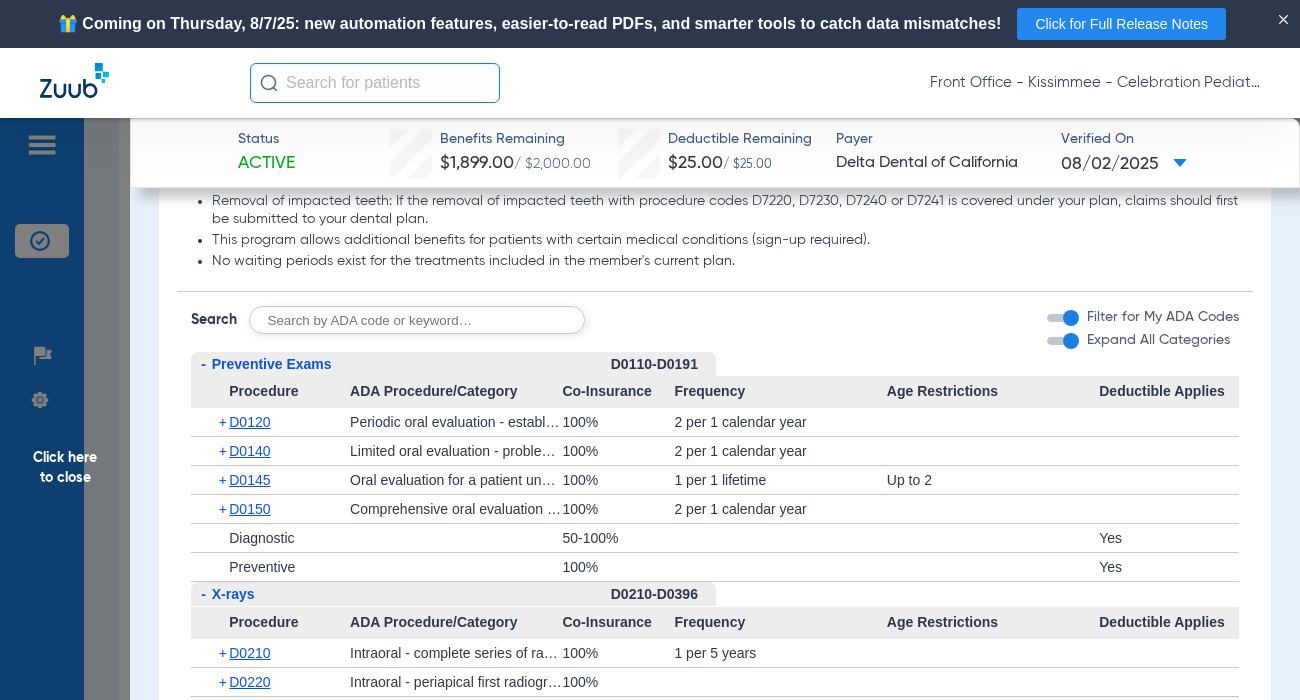 click at bounding box center (1062, 341) 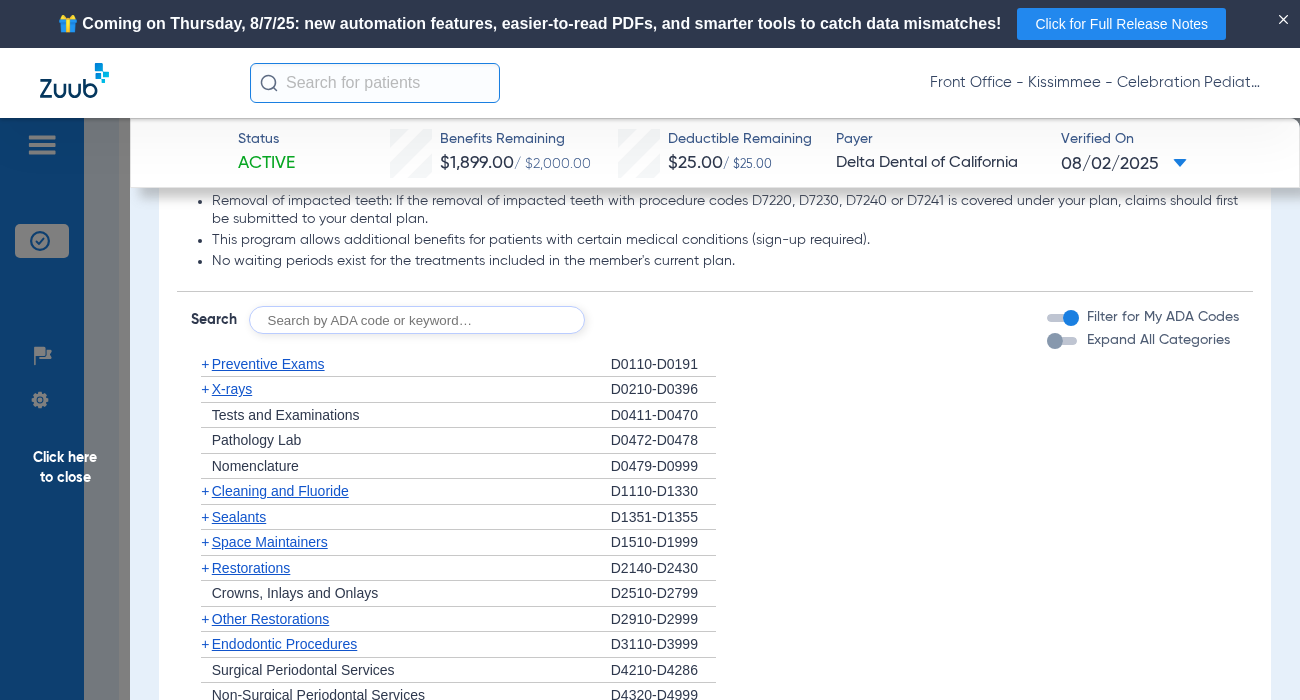 click at bounding box center [1055, 341] 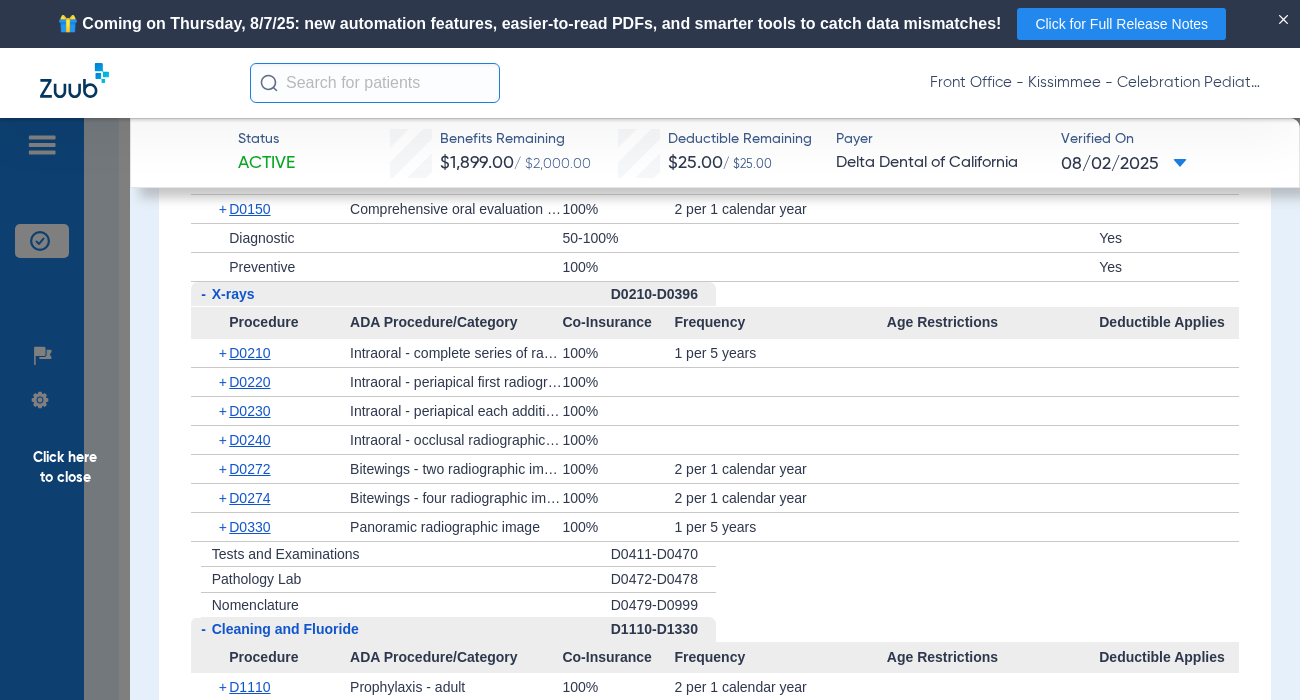 scroll, scrollTop: 2300, scrollLeft: 0, axis: vertical 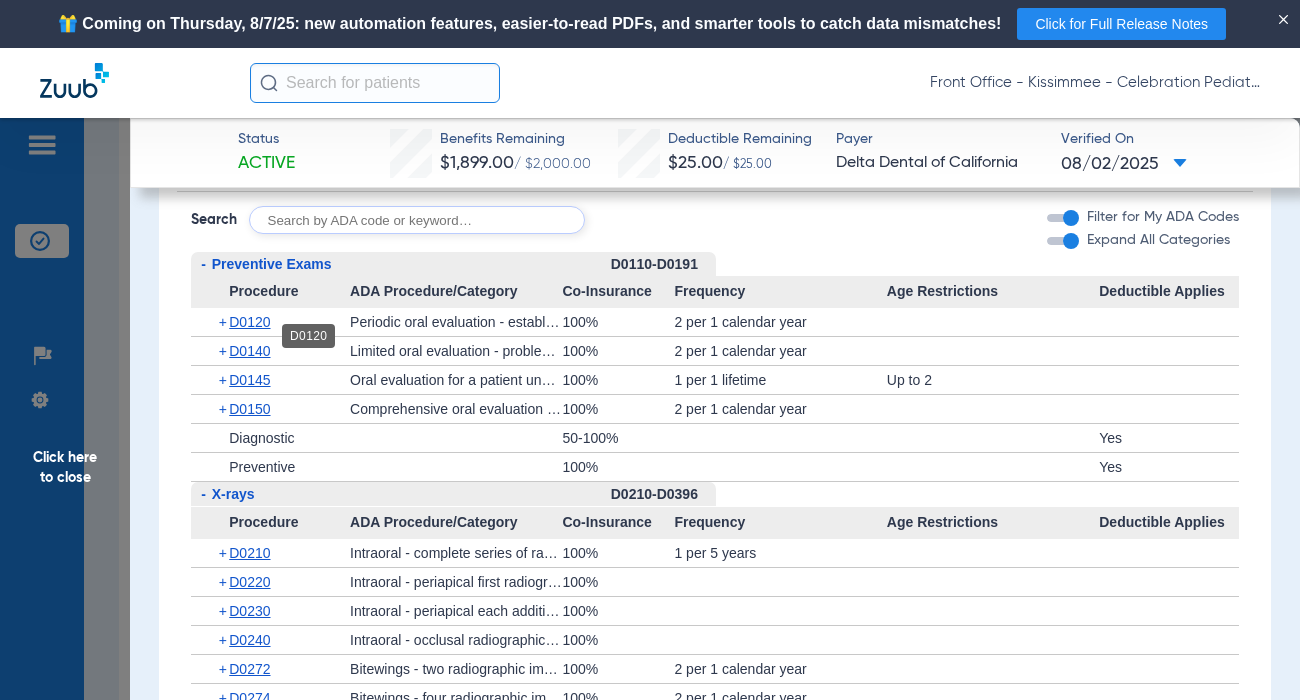 click on "D0120" 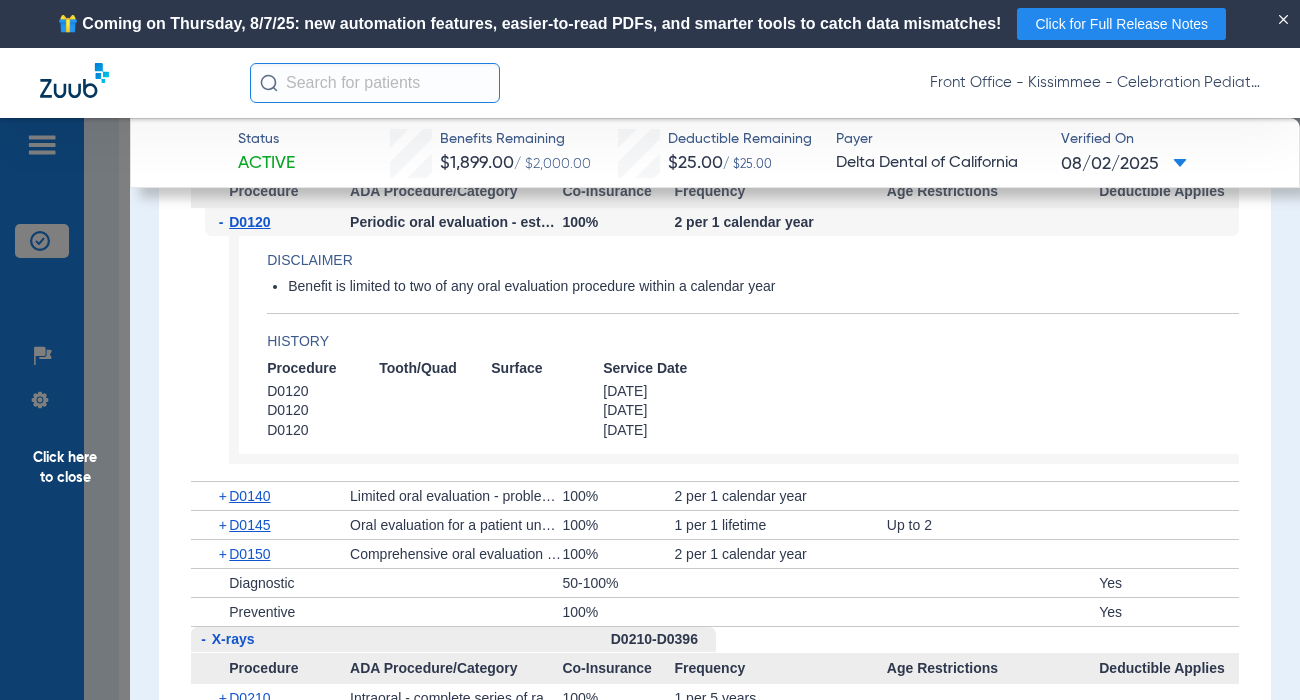 scroll, scrollTop: 2500, scrollLeft: 0, axis: vertical 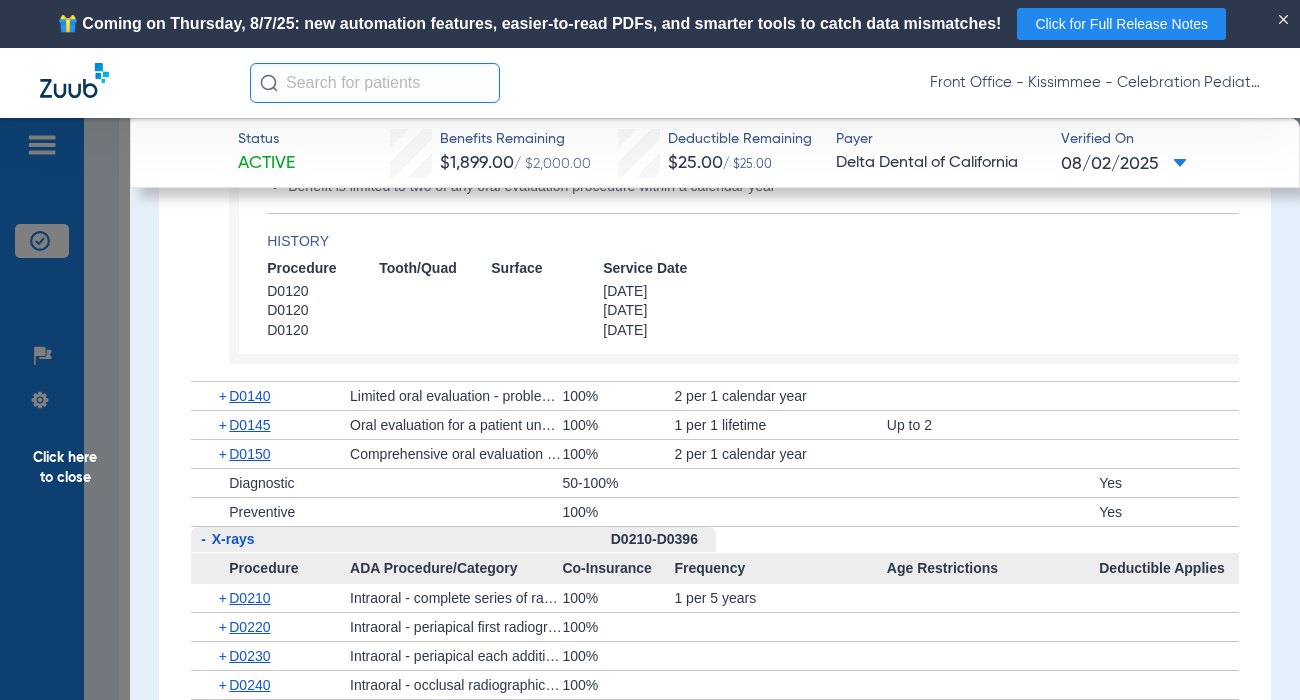 click on "D0140" 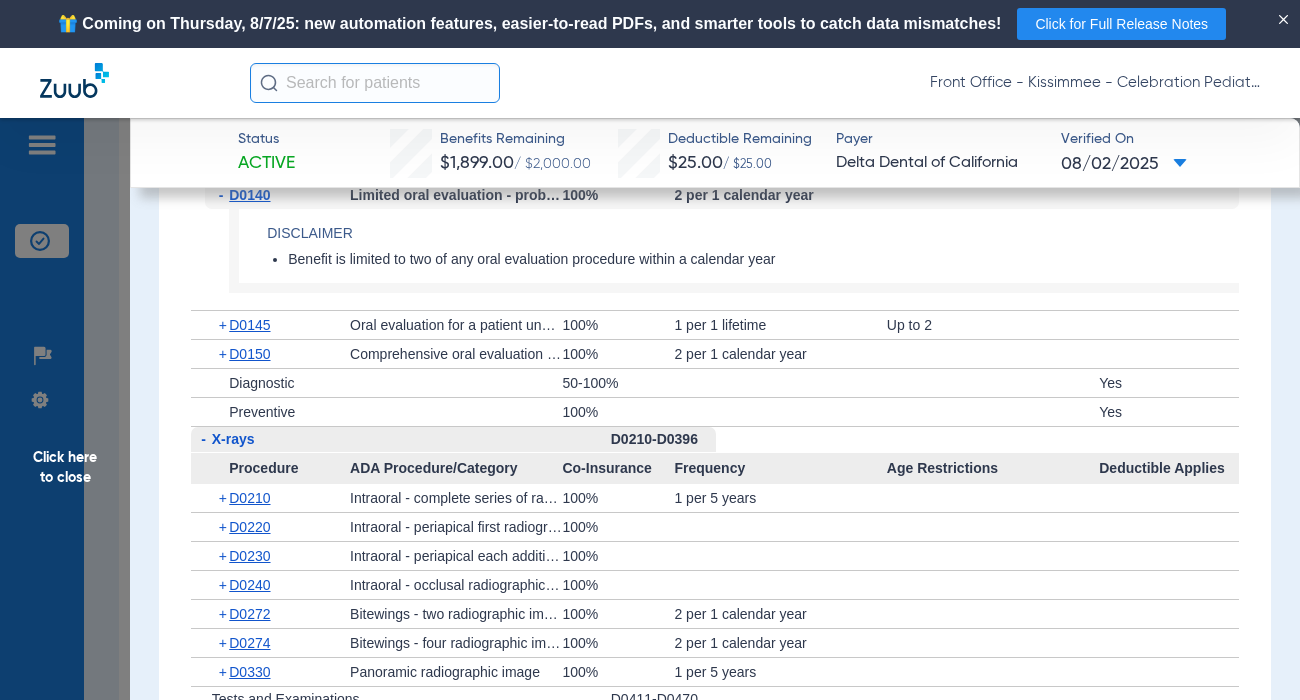 scroll, scrollTop: 2800, scrollLeft: 0, axis: vertical 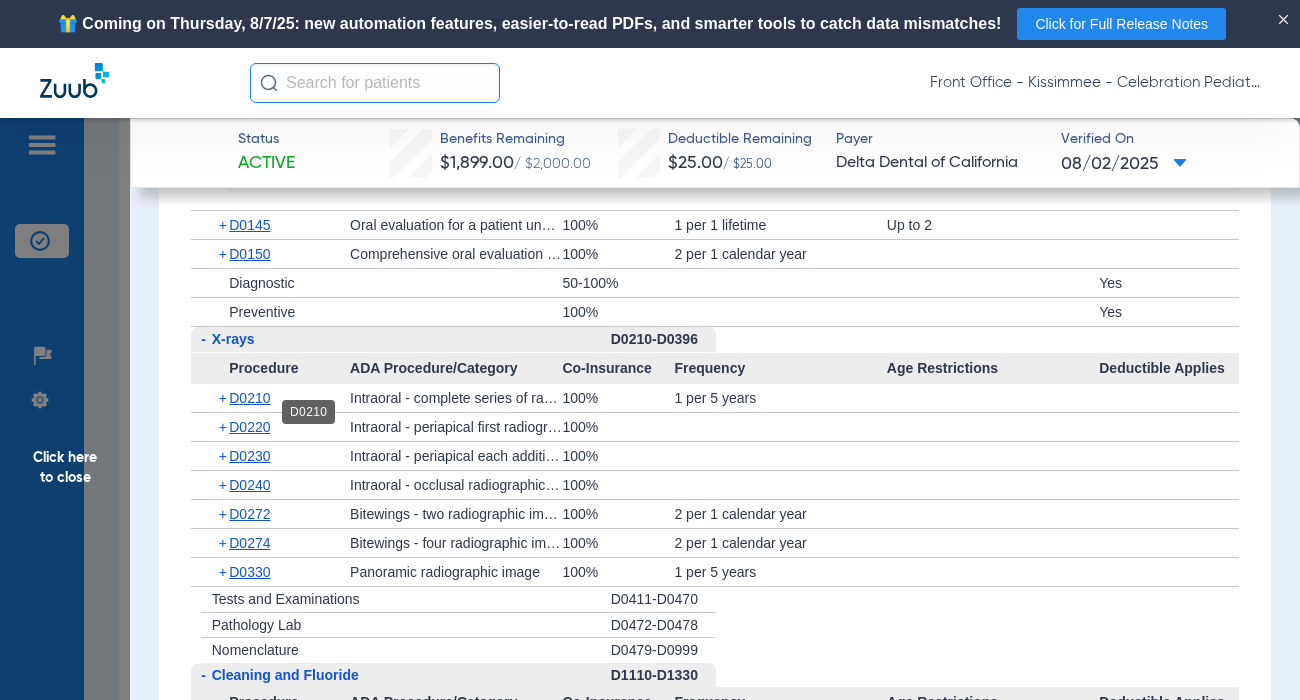 click on "D0210" 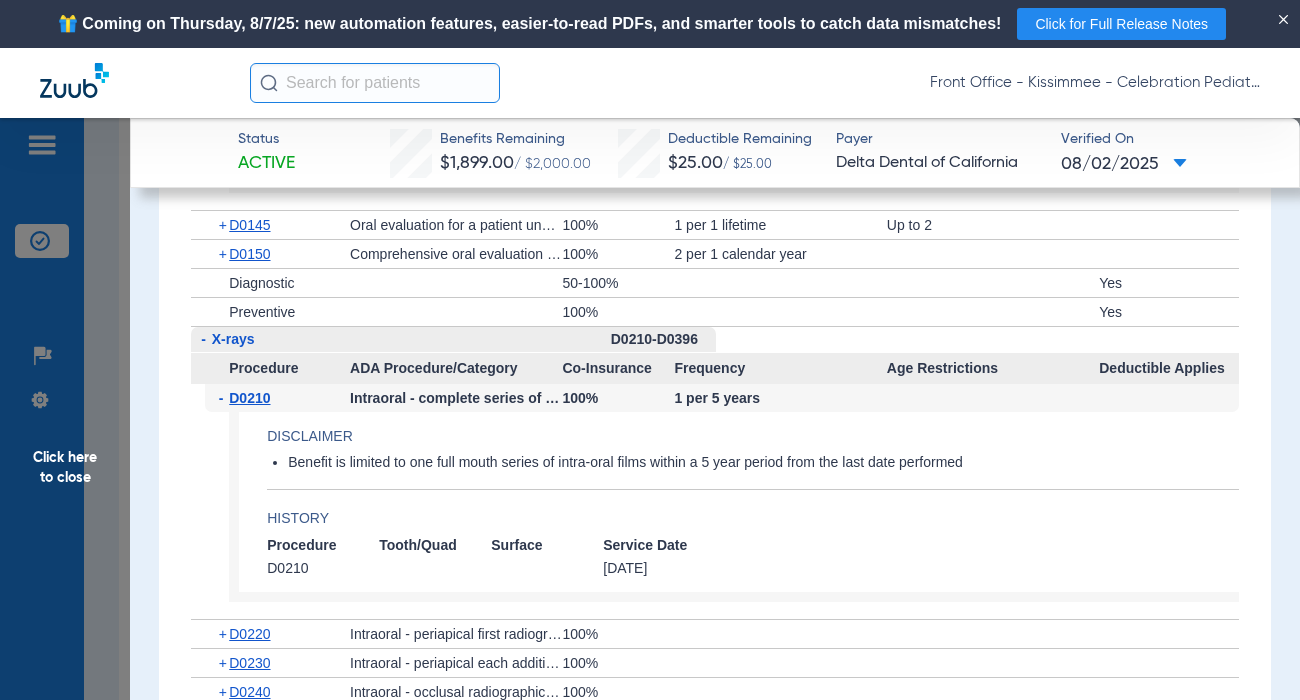 scroll, scrollTop: 3100, scrollLeft: 0, axis: vertical 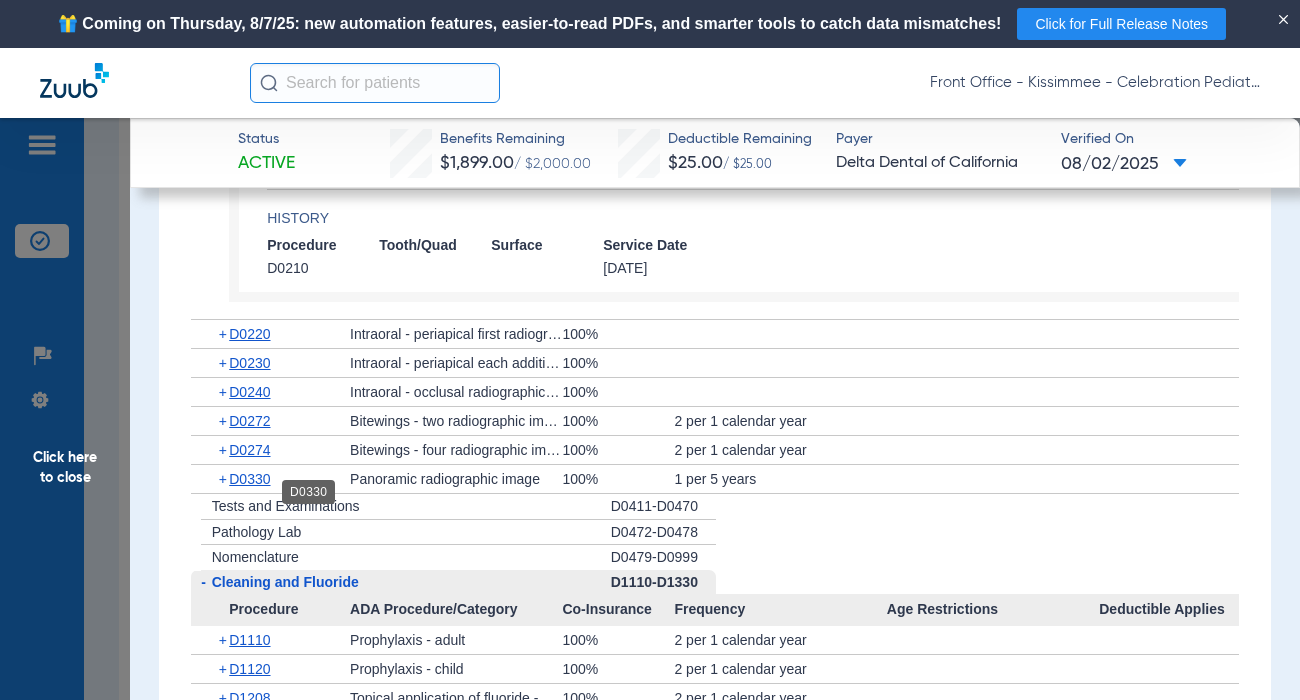 click on "D0330" 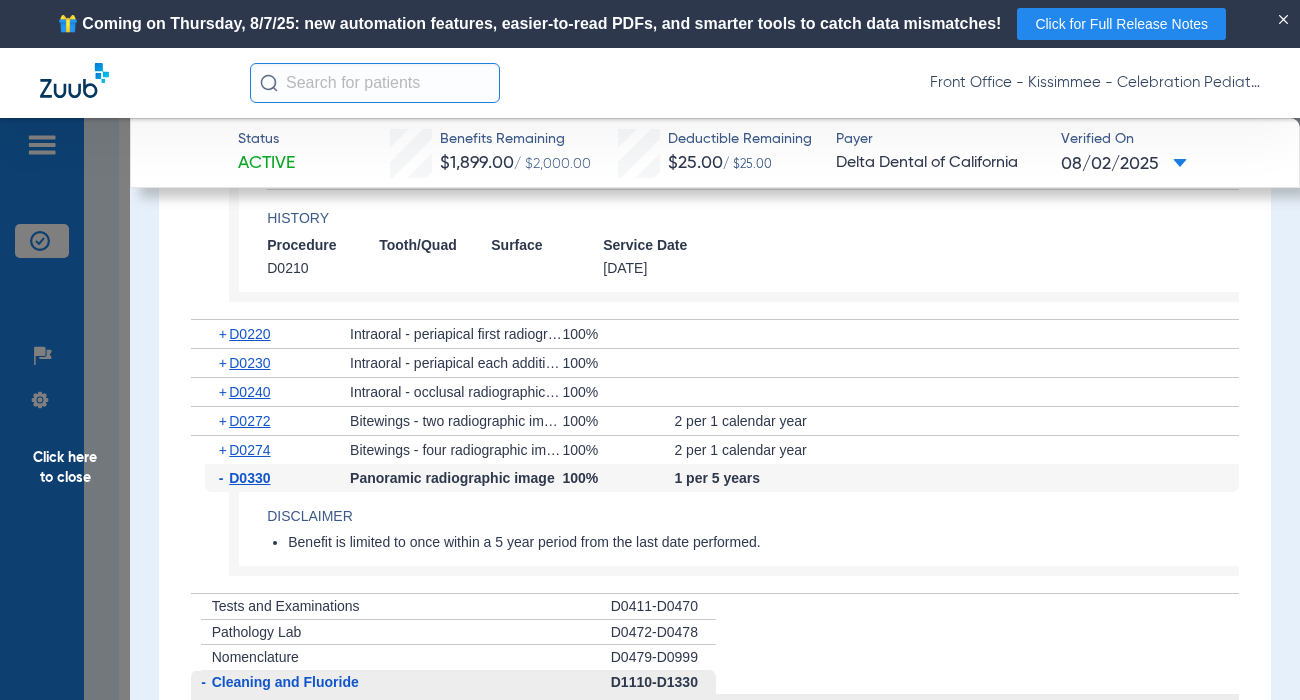scroll, scrollTop: 3300, scrollLeft: 0, axis: vertical 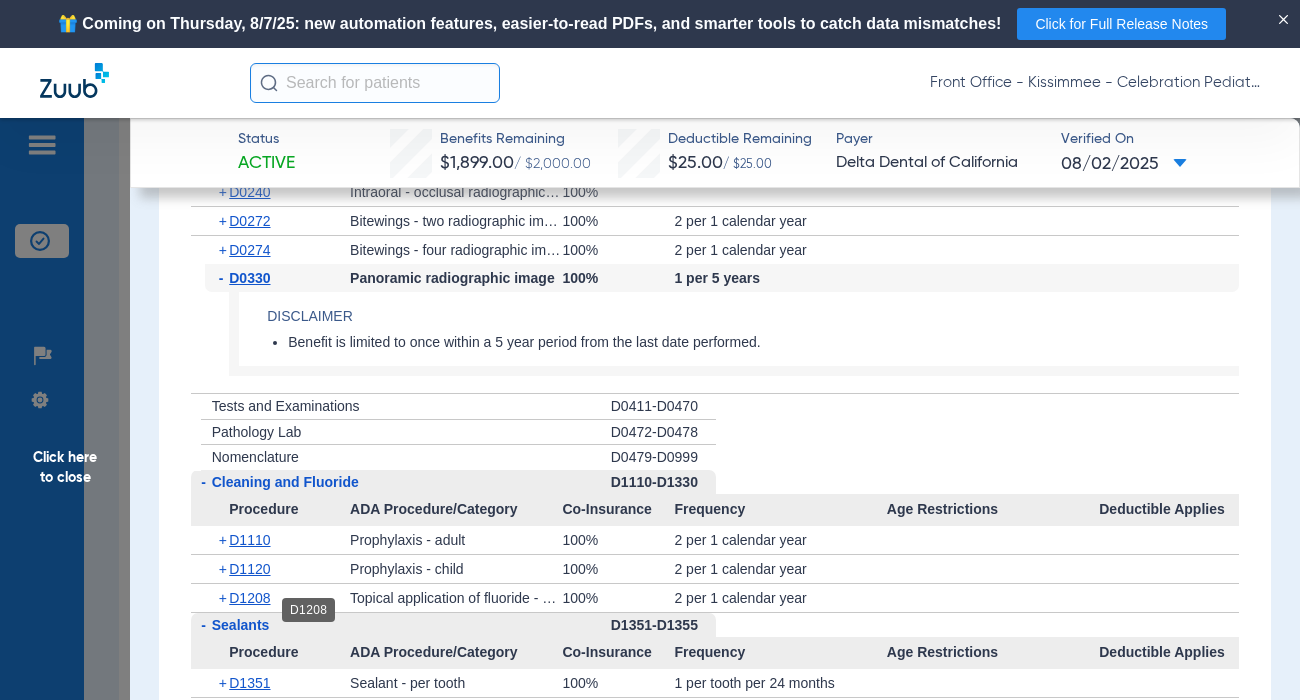 click on "D1208" 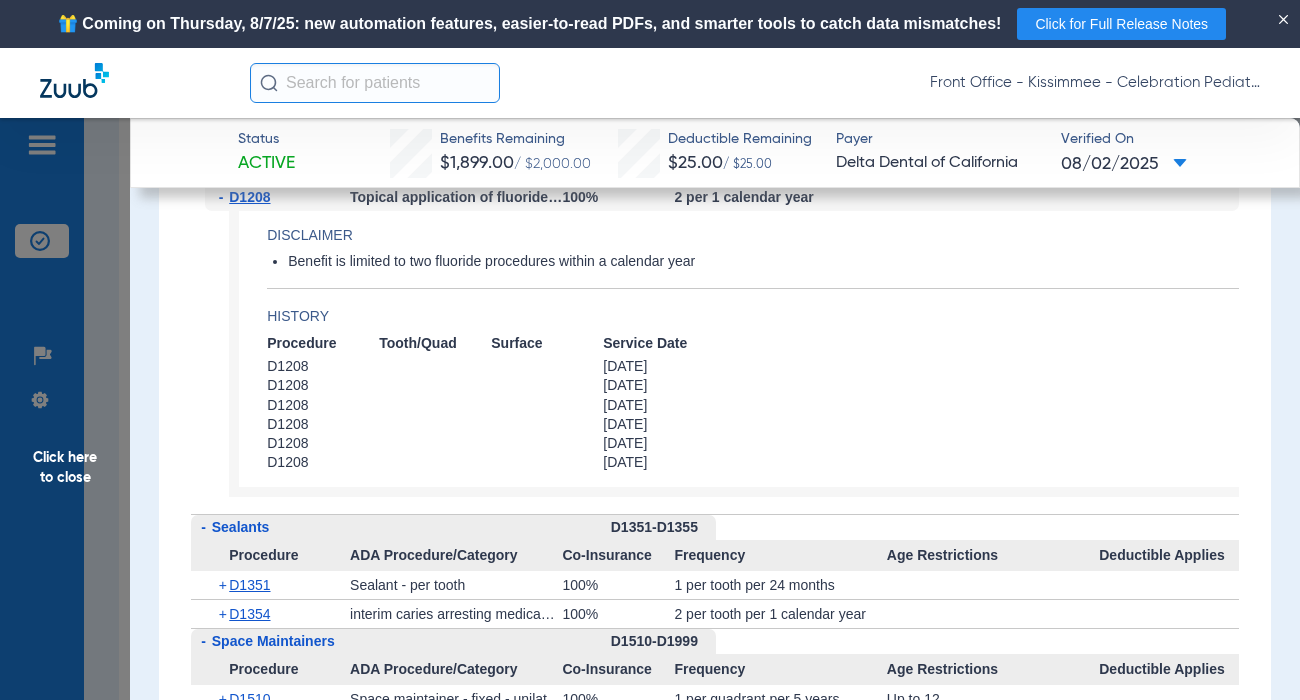 scroll, scrollTop: 3800, scrollLeft: 0, axis: vertical 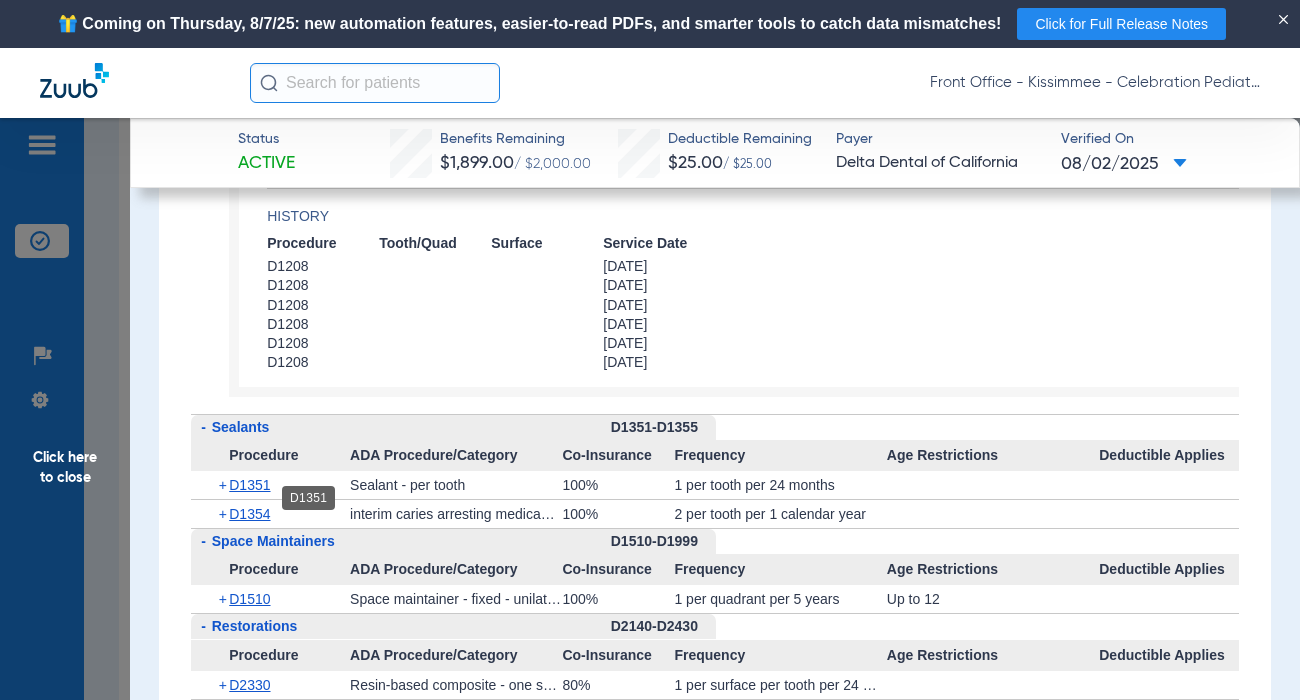 click on "D1351" 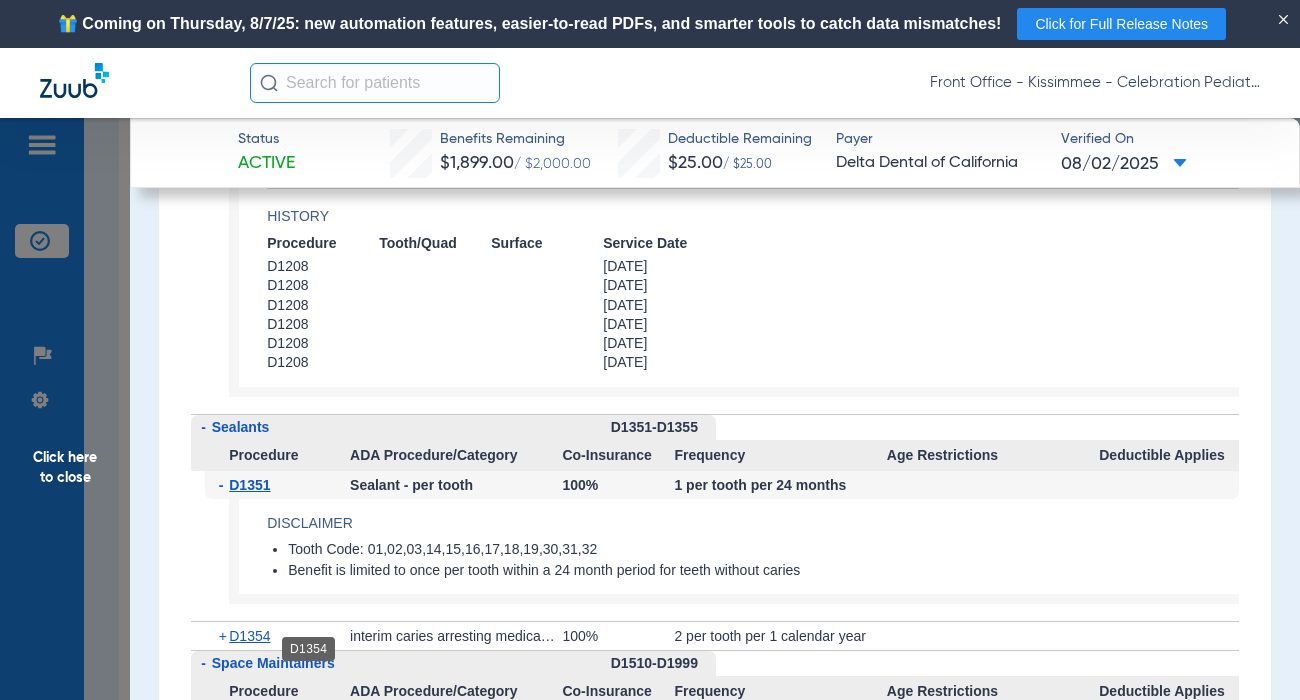 click on "D1354" 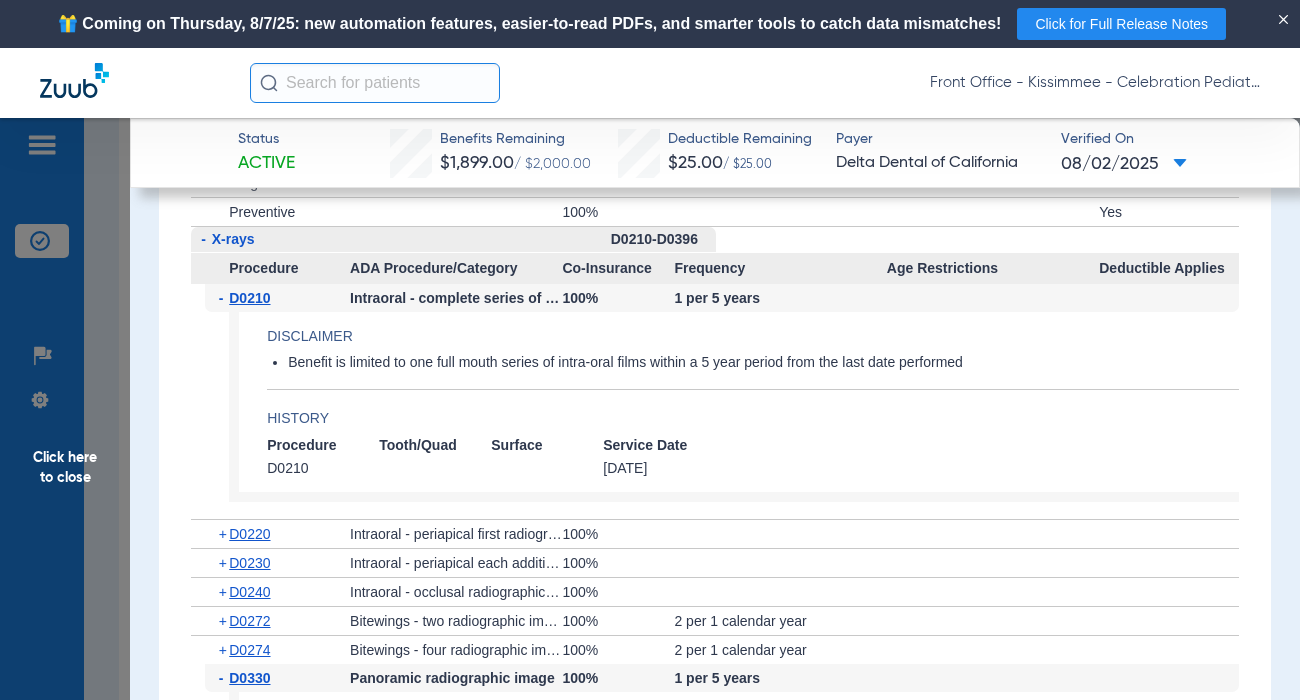 scroll, scrollTop: 3000, scrollLeft: 0, axis: vertical 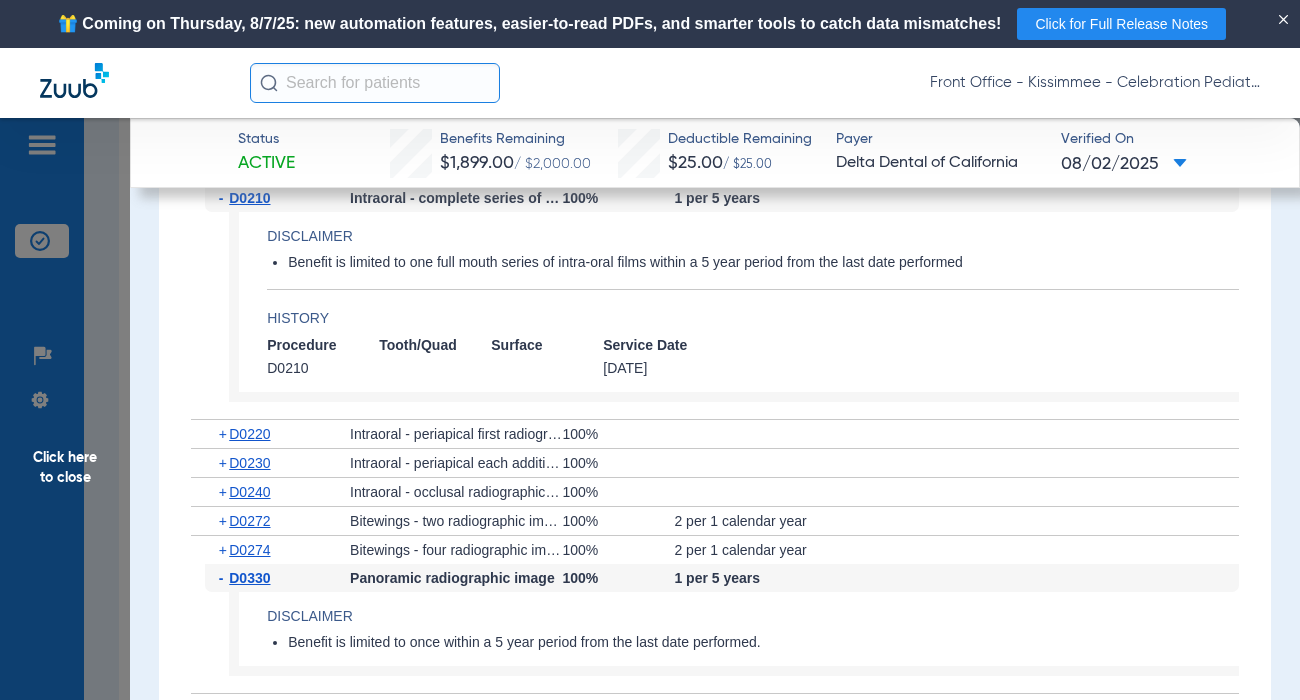 click on "Click here to close" 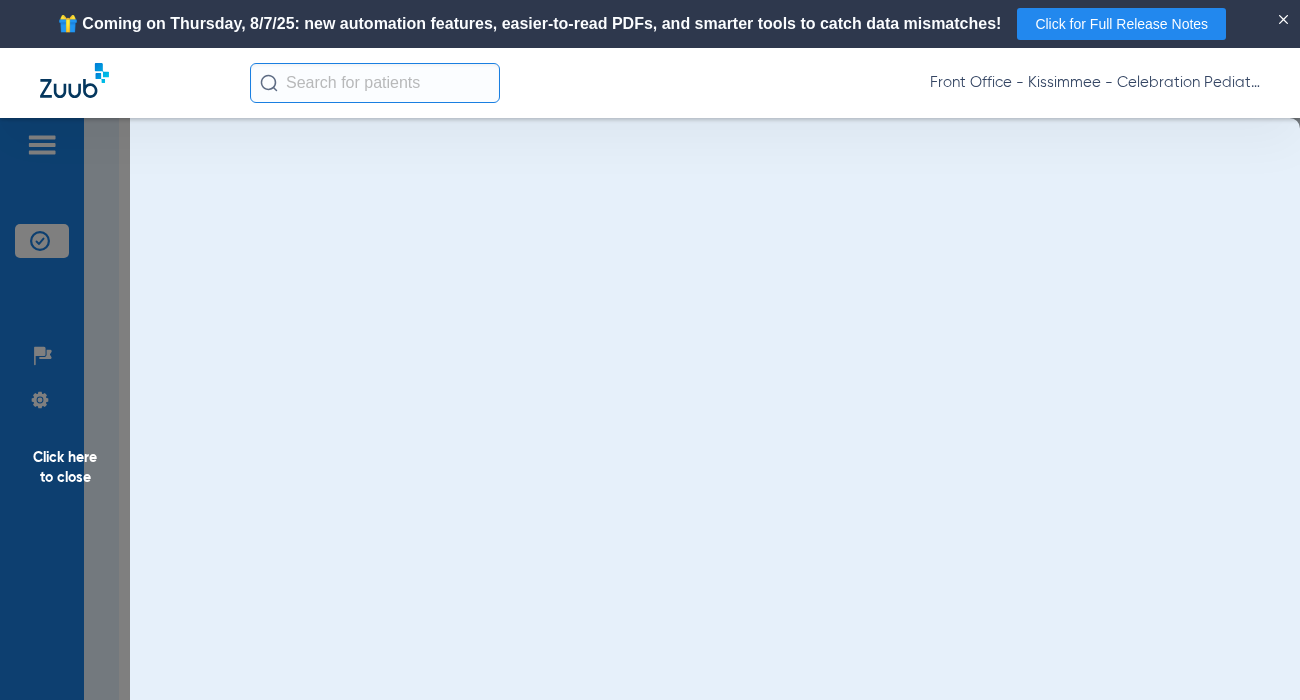 scroll, scrollTop: 0, scrollLeft: 0, axis: both 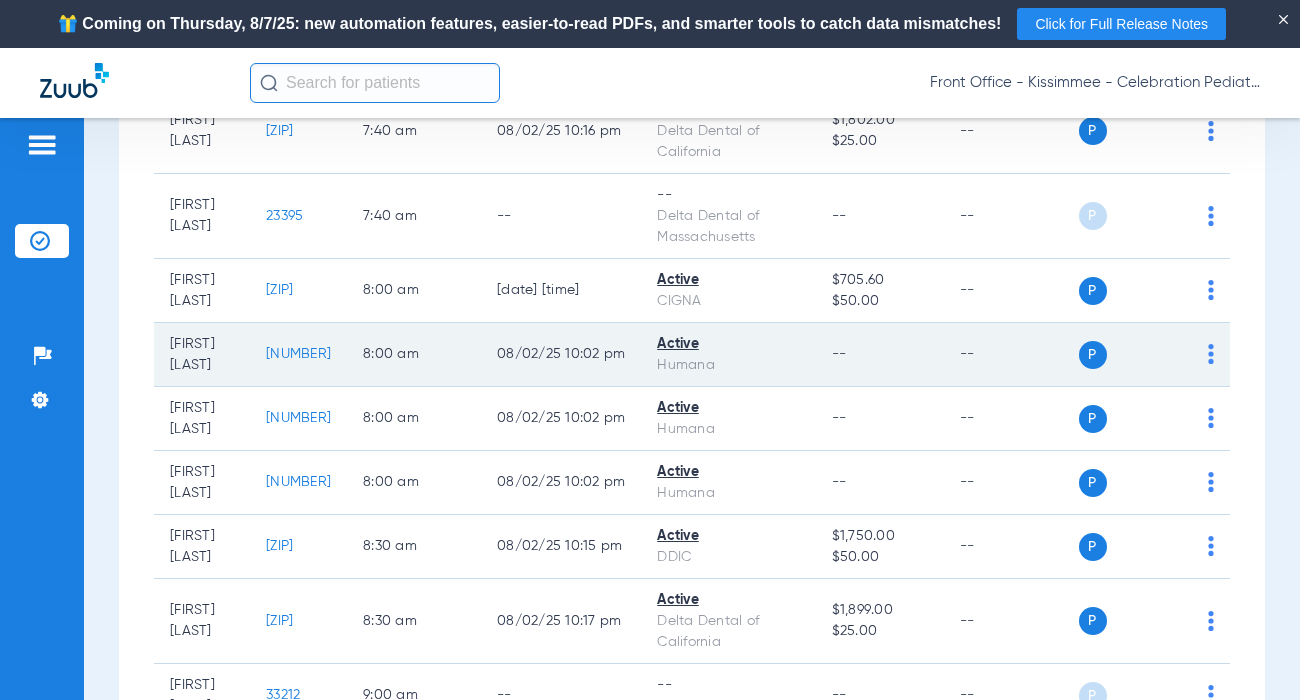 click on "[NUMBER]" 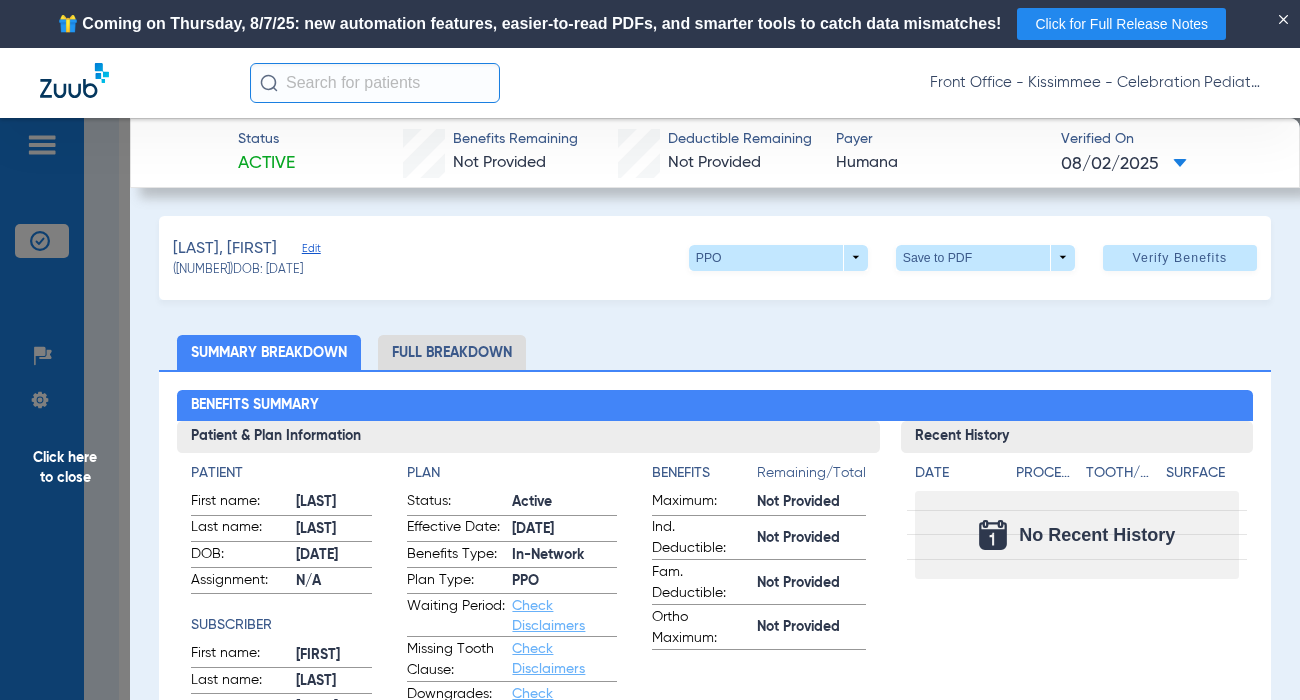 click on "Full Breakdown" 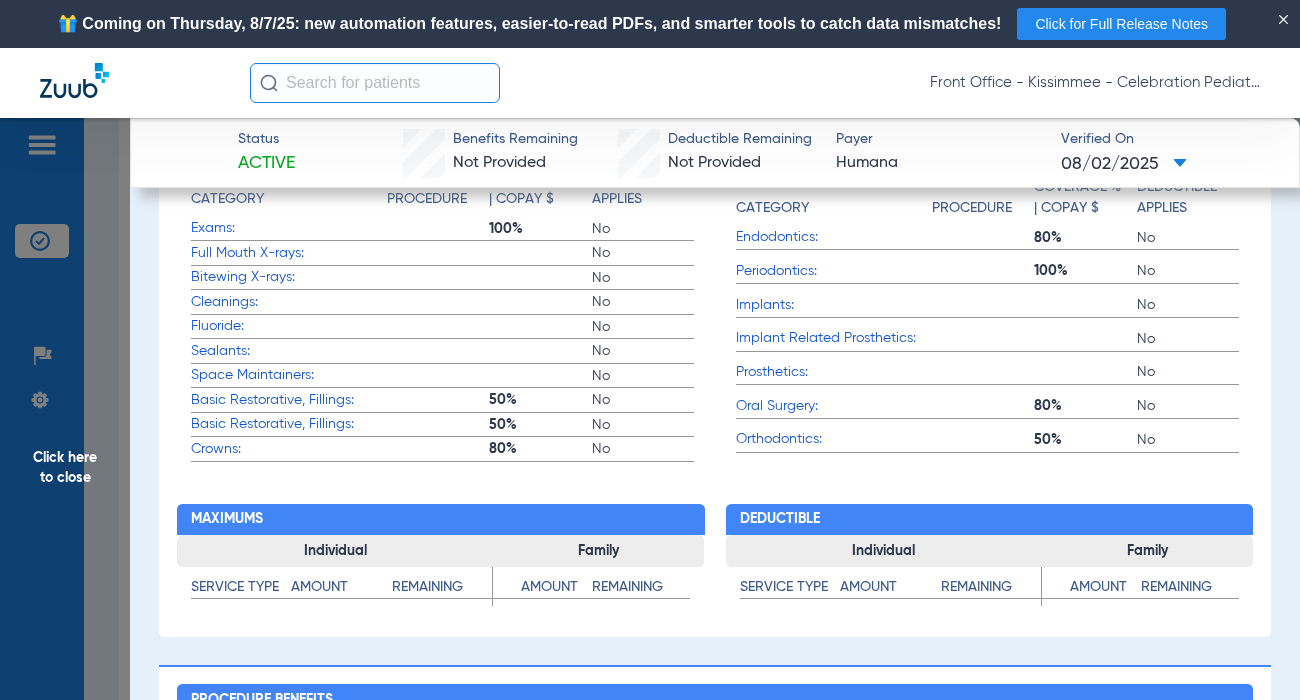 scroll, scrollTop: 1000, scrollLeft: 0, axis: vertical 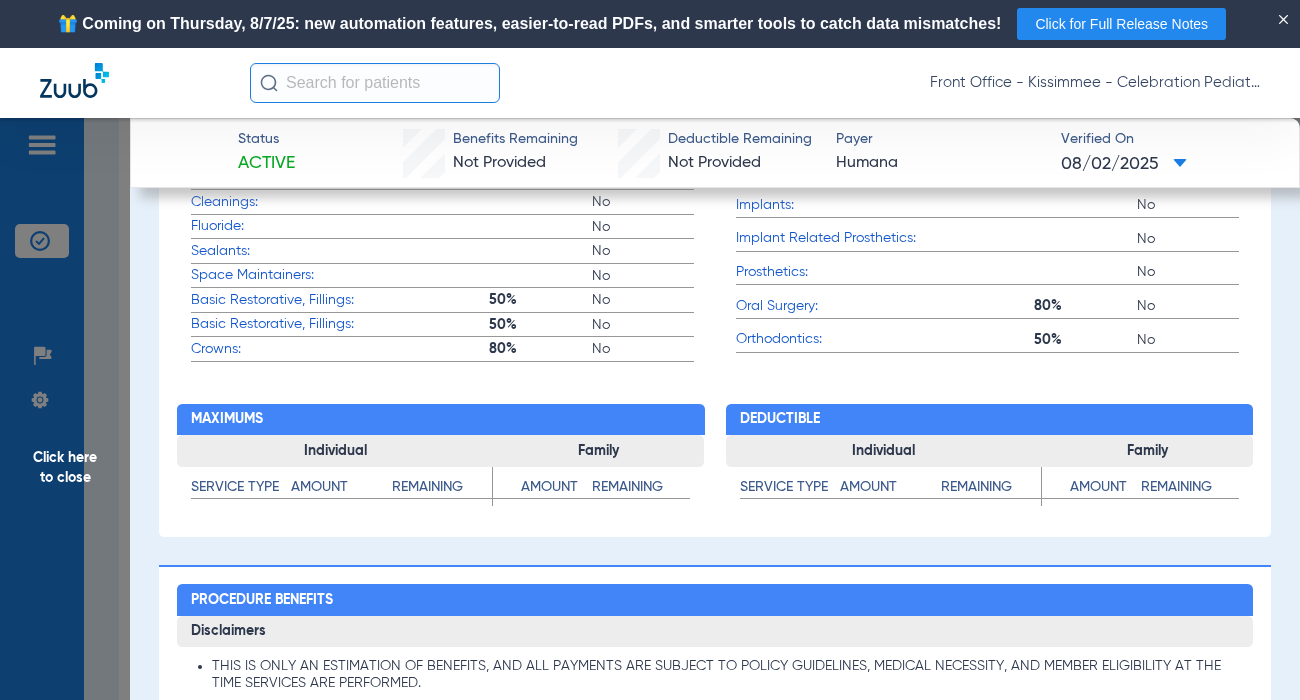 click on "Click here to close" 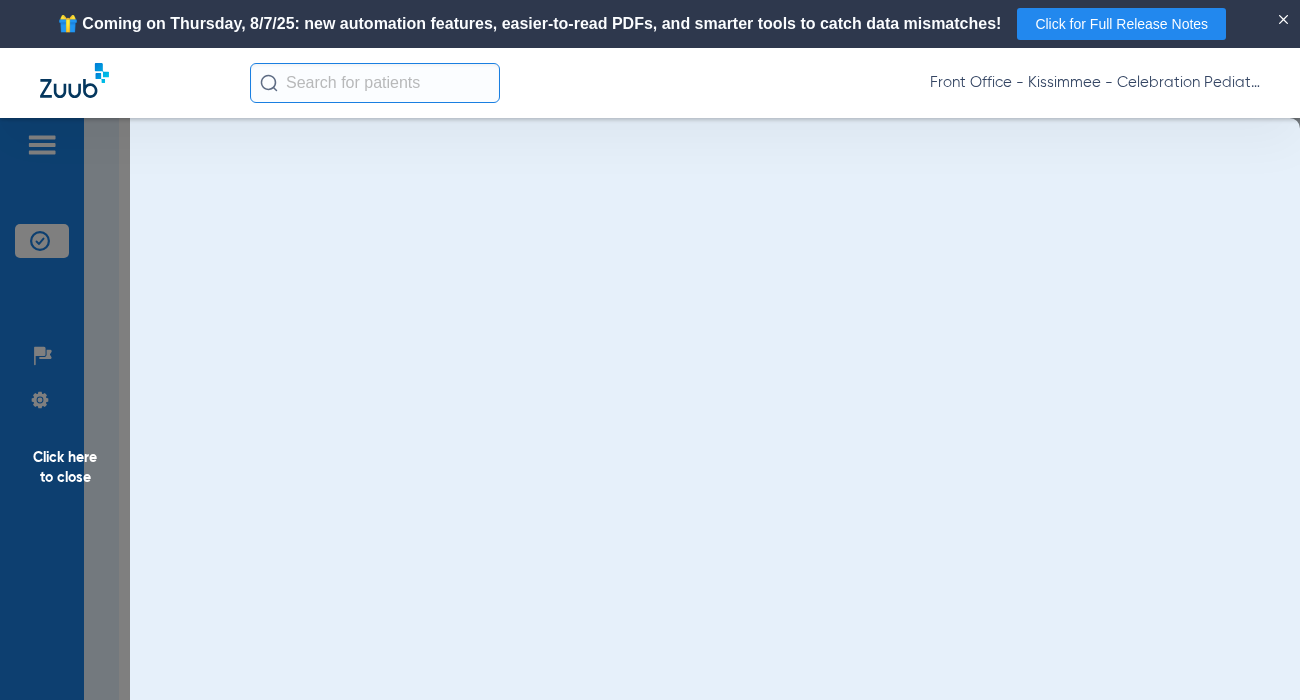 scroll, scrollTop: 0, scrollLeft: 0, axis: both 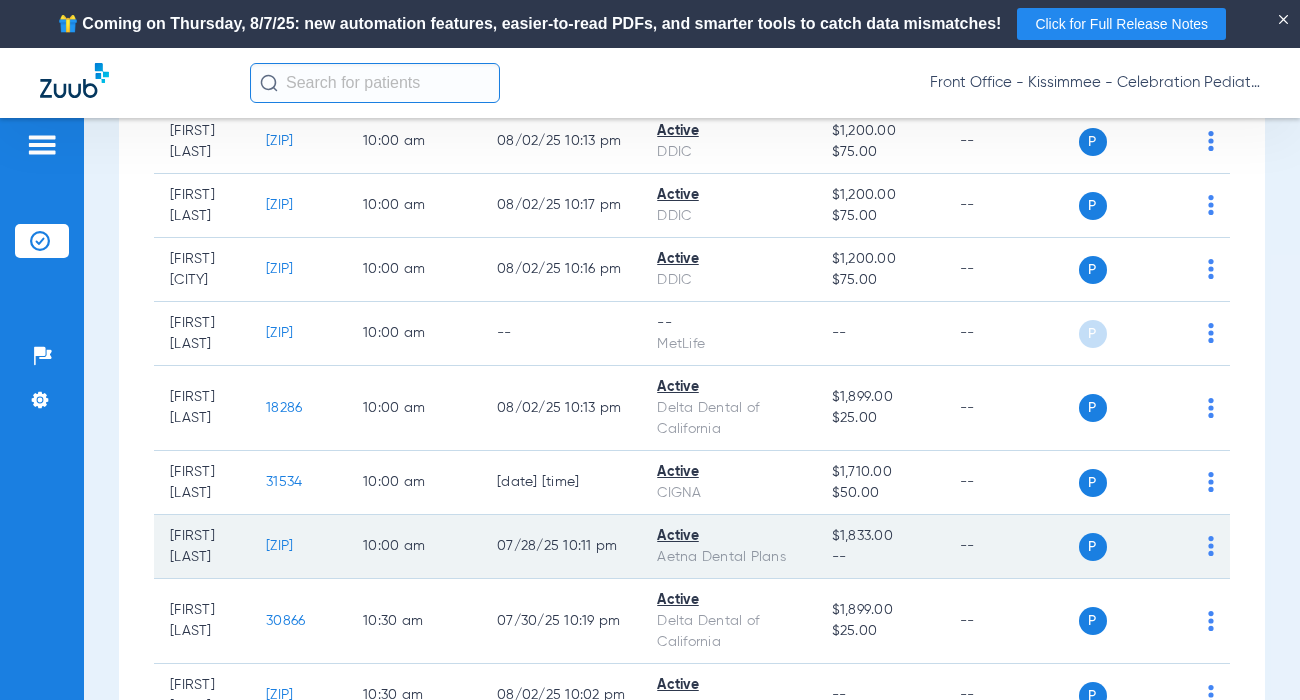 click on "[ZIP]" 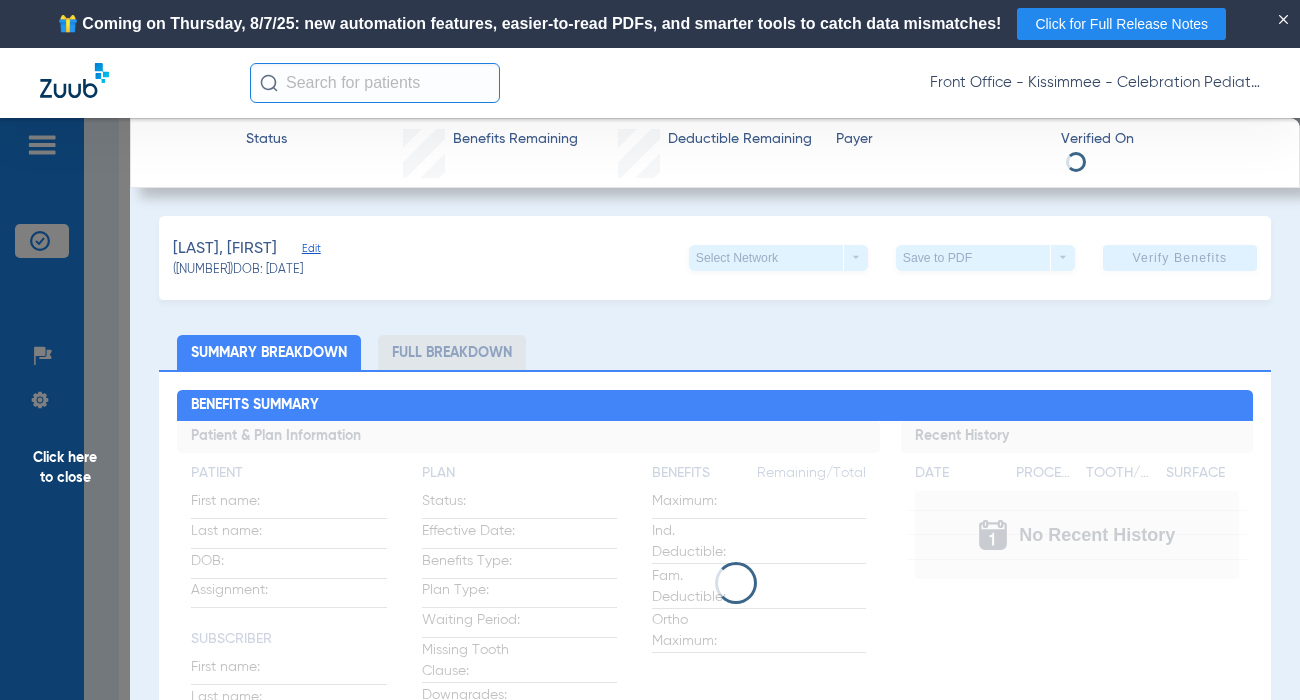 click on "Full Breakdown" 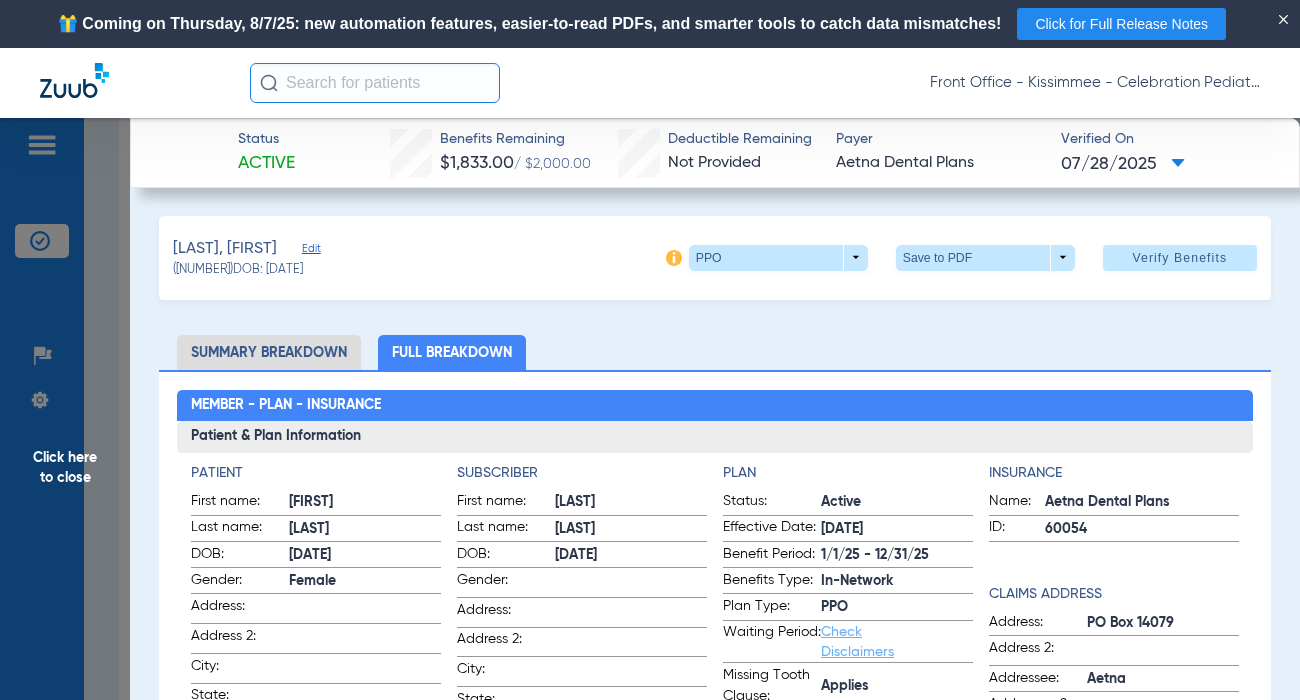 click on "Full Breakdown" 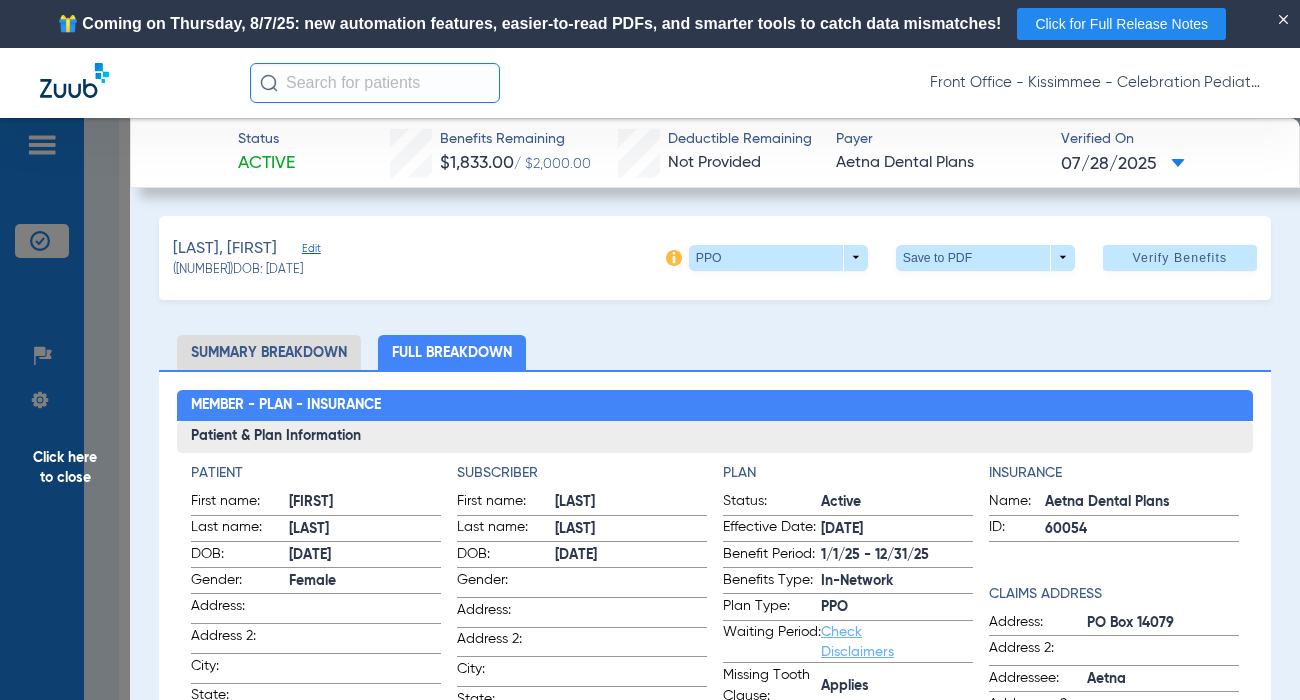 click on "[DATE]" 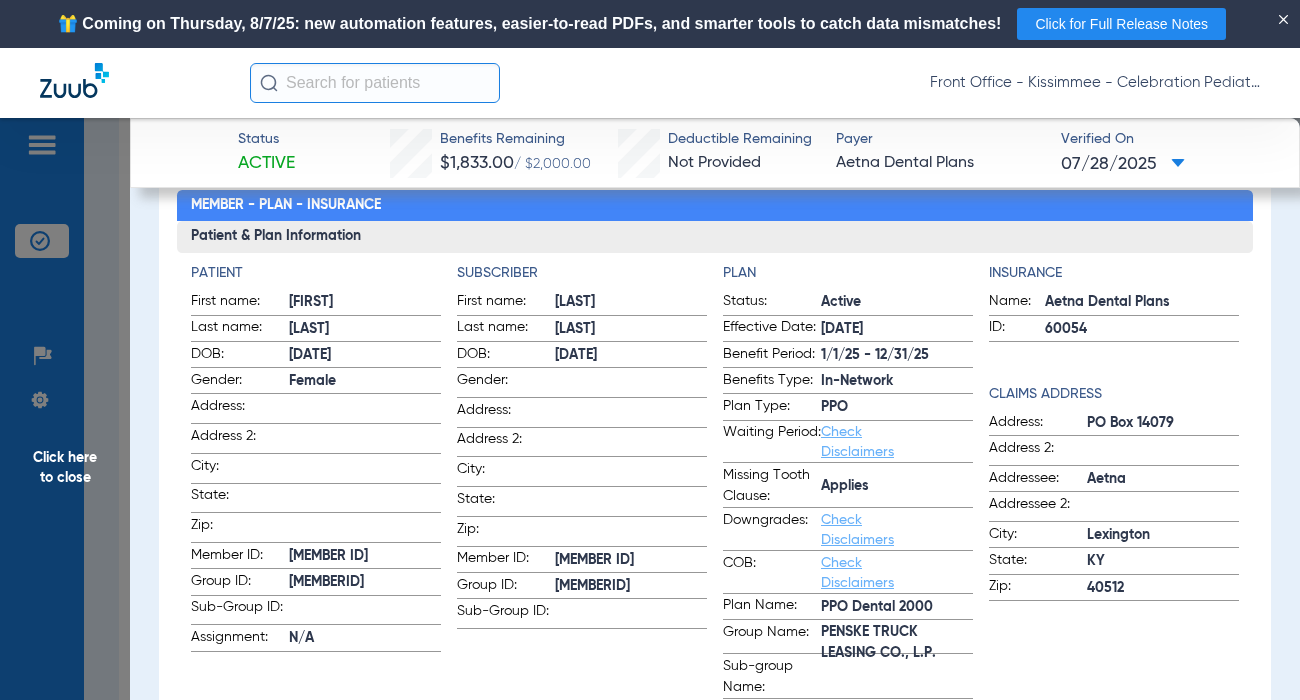 scroll, scrollTop: 300, scrollLeft: 0, axis: vertical 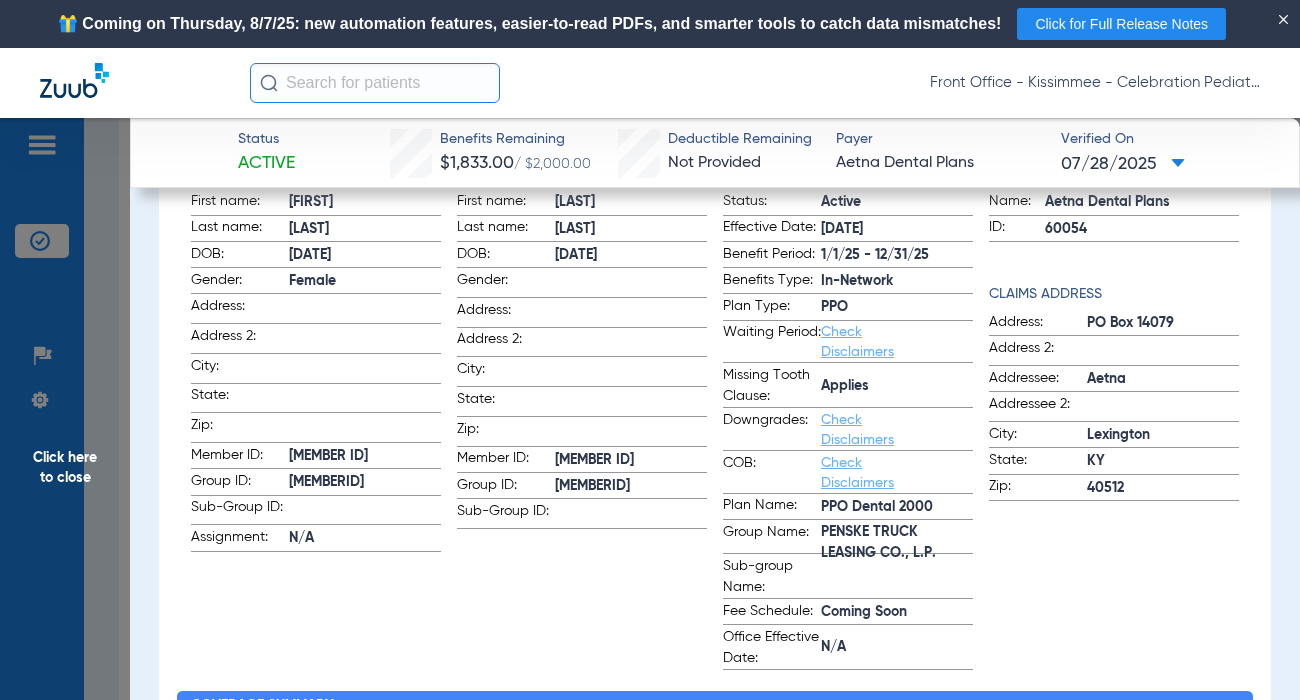 click on "Subscriber First name:  [FIRST]  Last name:  [LAST]  DOB:  [DATE]  Gender:    Address:    Address 2:    City:    State:    Zip:    Member ID:  [MEMBER ID]  Group ID:  [GROUP ID]  Sub-Group ID:" 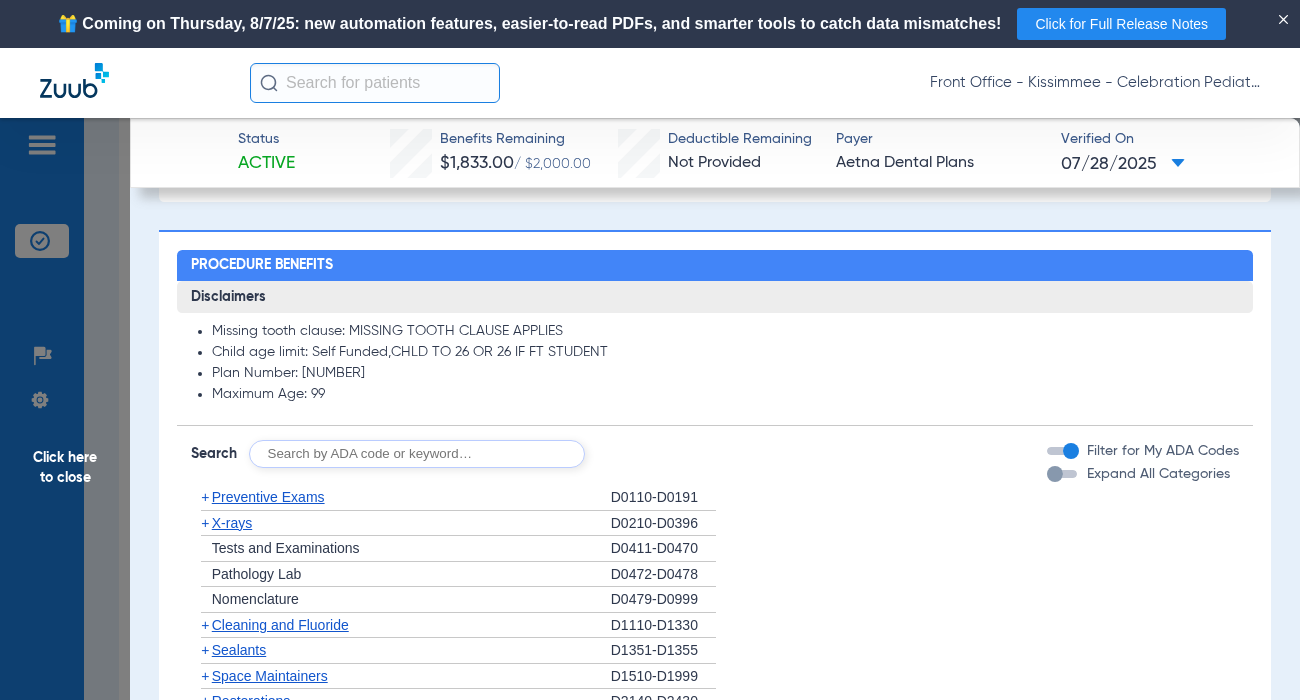 scroll, scrollTop: 1500, scrollLeft: 0, axis: vertical 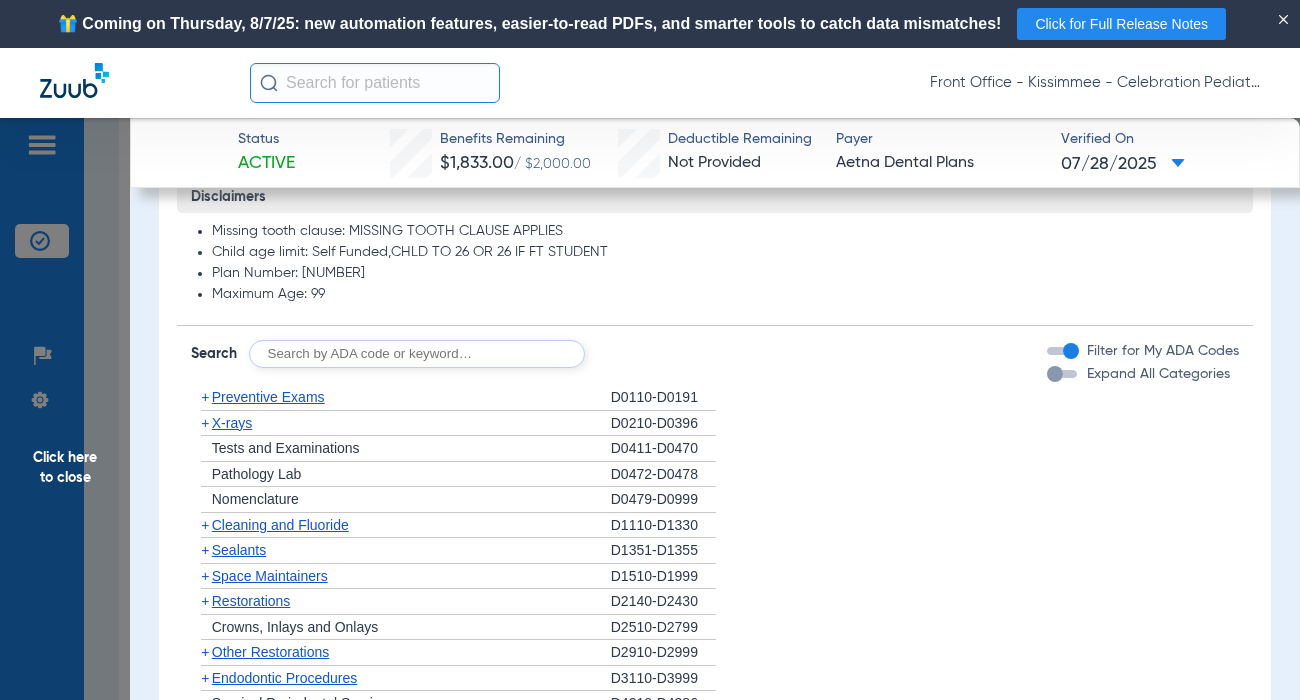 click at bounding box center (1055, 374) 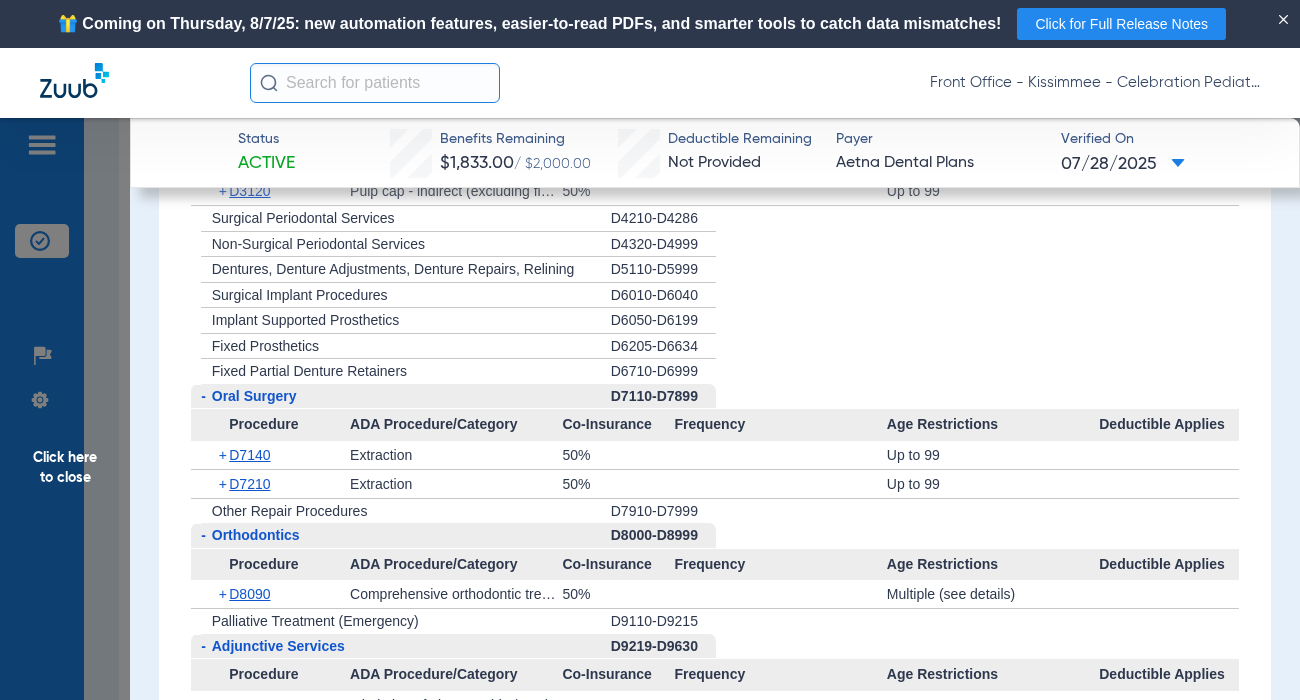 scroll, scrollTop: 3300, scrollLeft: 0, axis: vertical 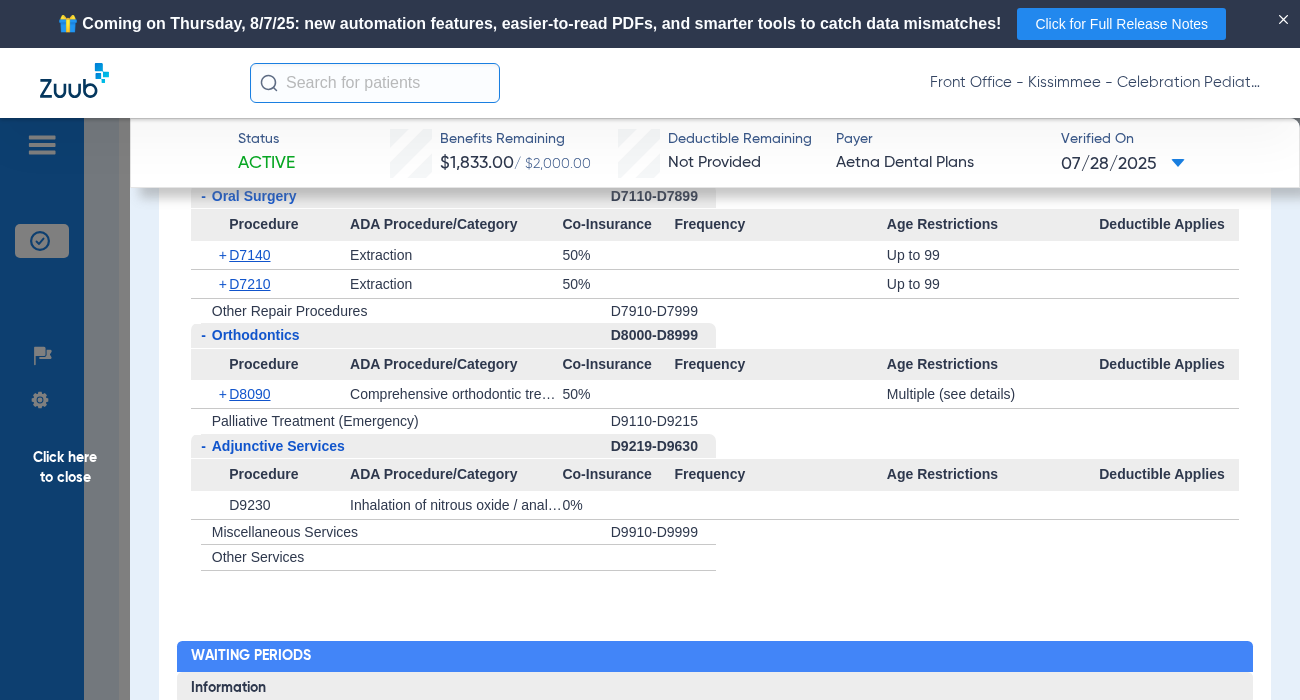 click on "Click here to close" 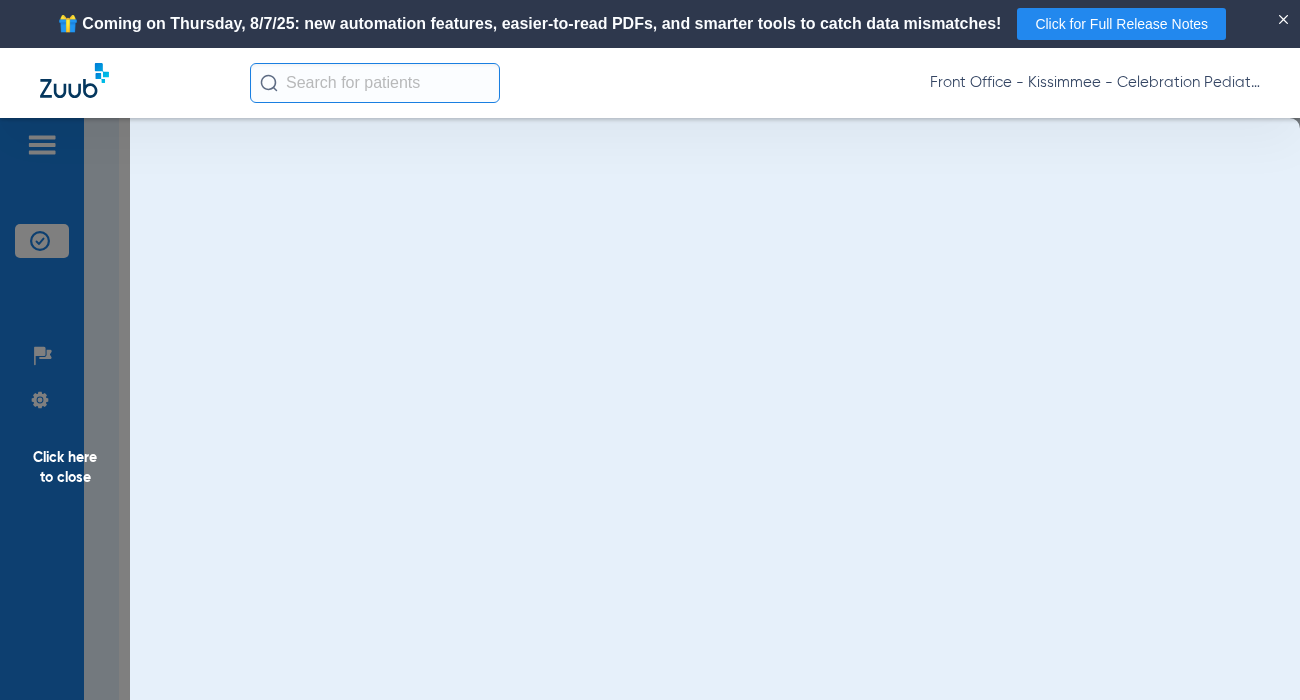 scroll, scrollTop: 0, scrollLeft: 0, axis: both 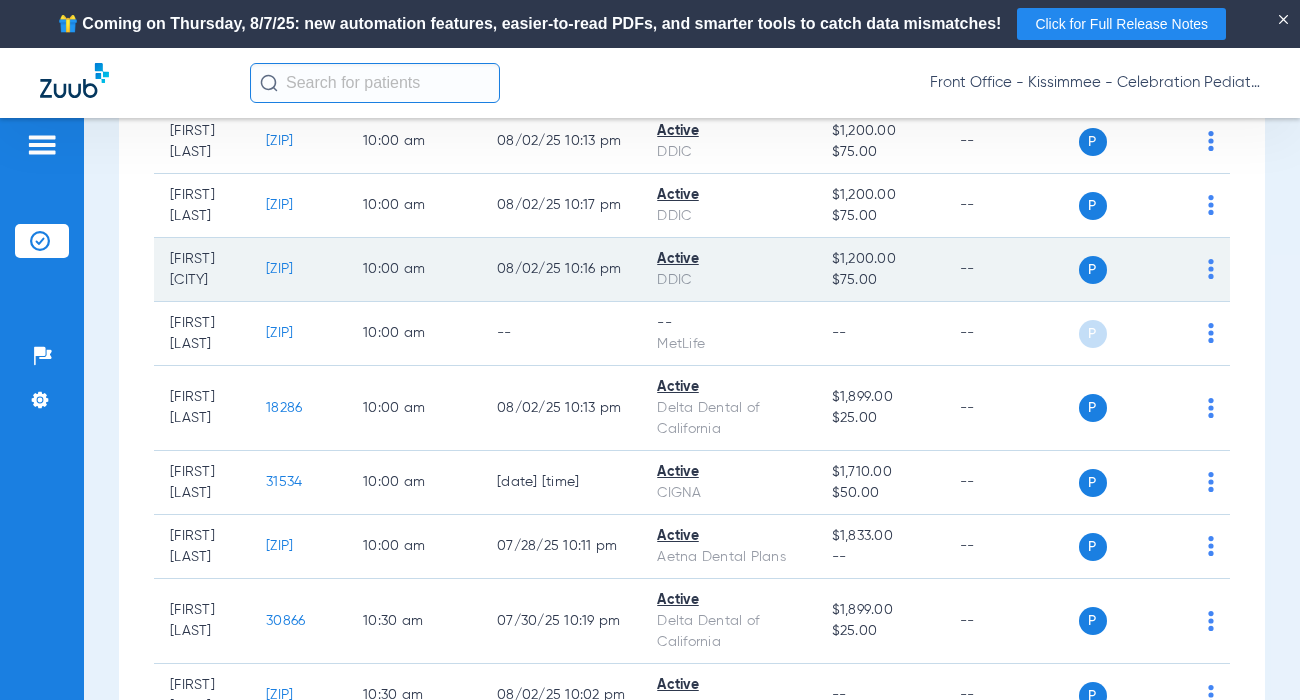 click on "[ZIP]" 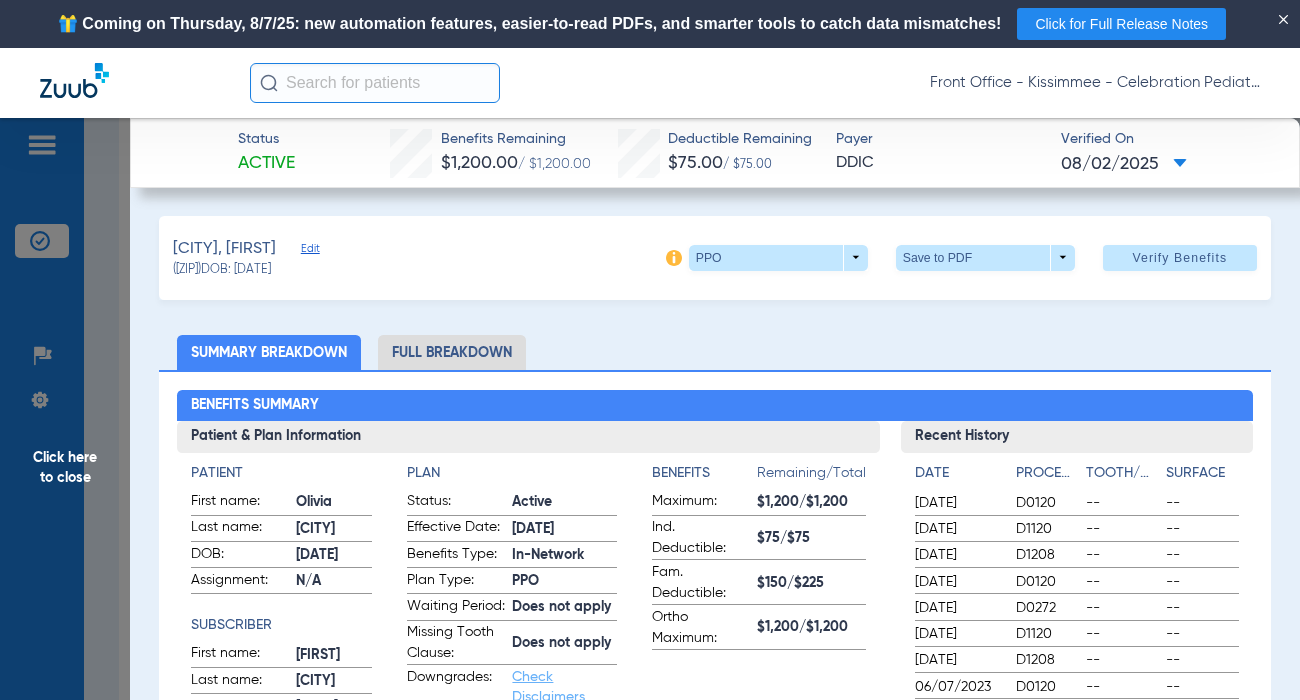 click on "Full Breakdown" 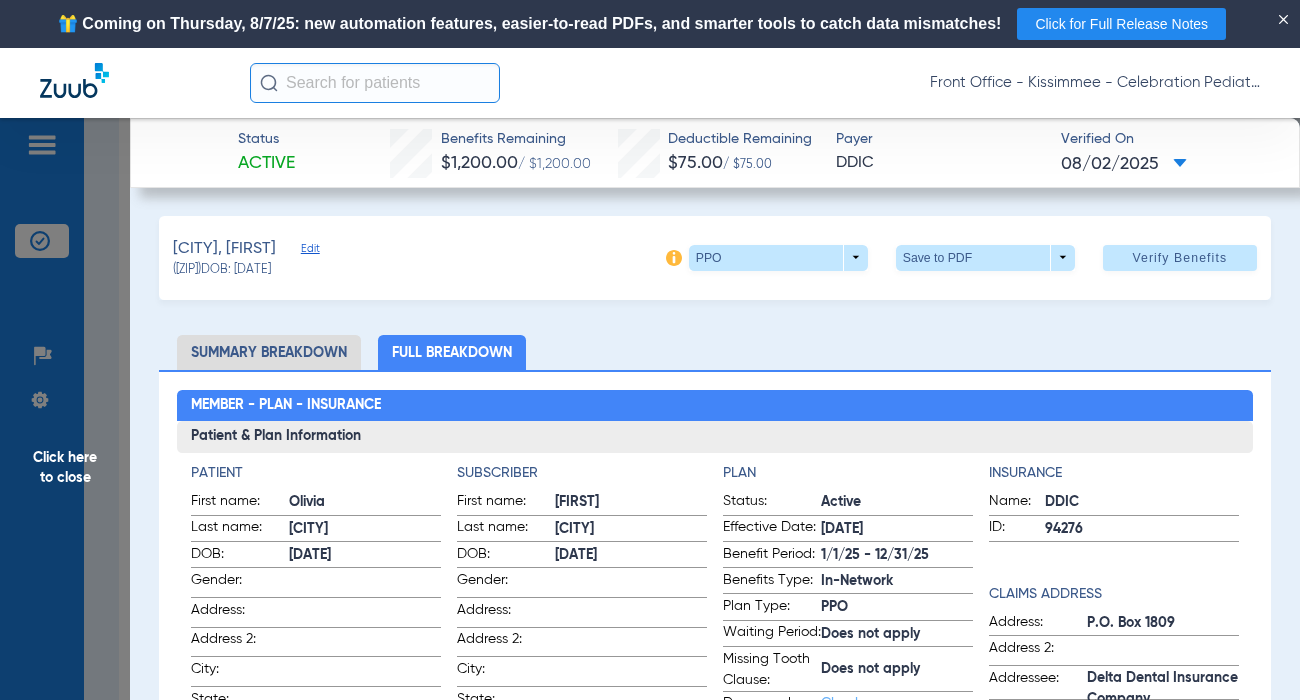 drag, startPoint x: 461, startPoint y: 543, endPoint x: 471, endPoint y: 539, distance: 10.770329 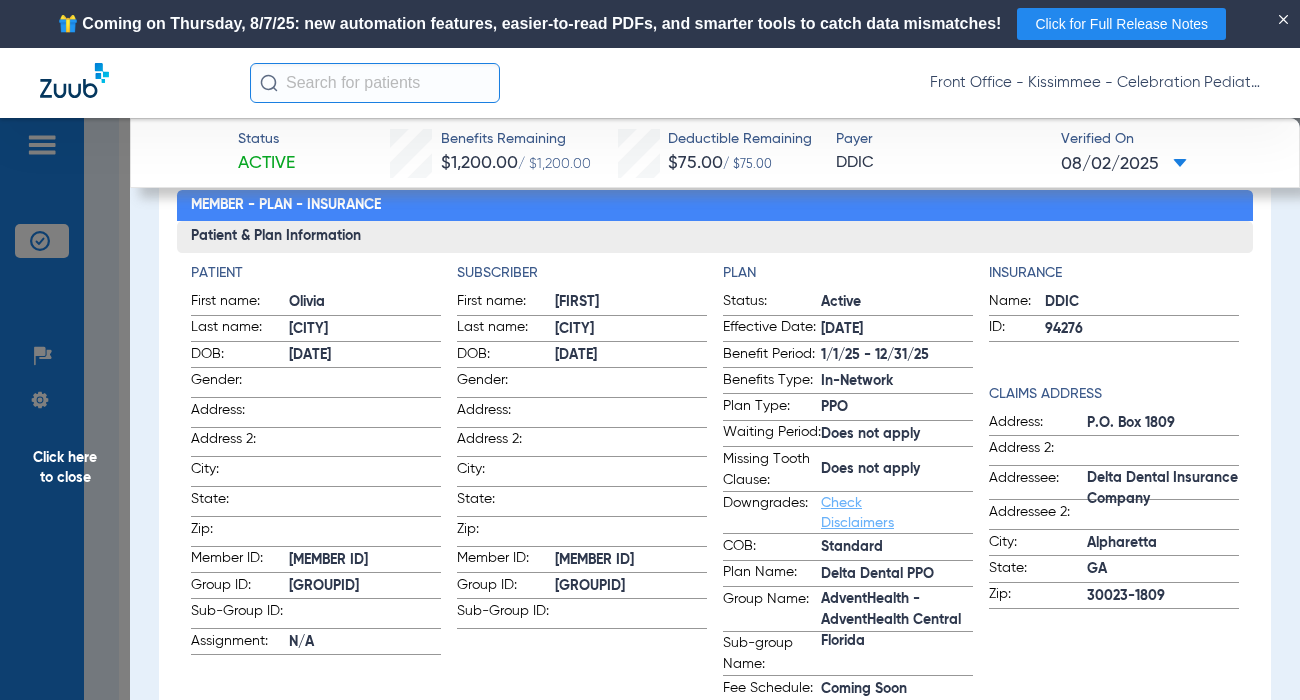 scroll, scrollTop: 400, scrollLeft: 0, axis: vertical 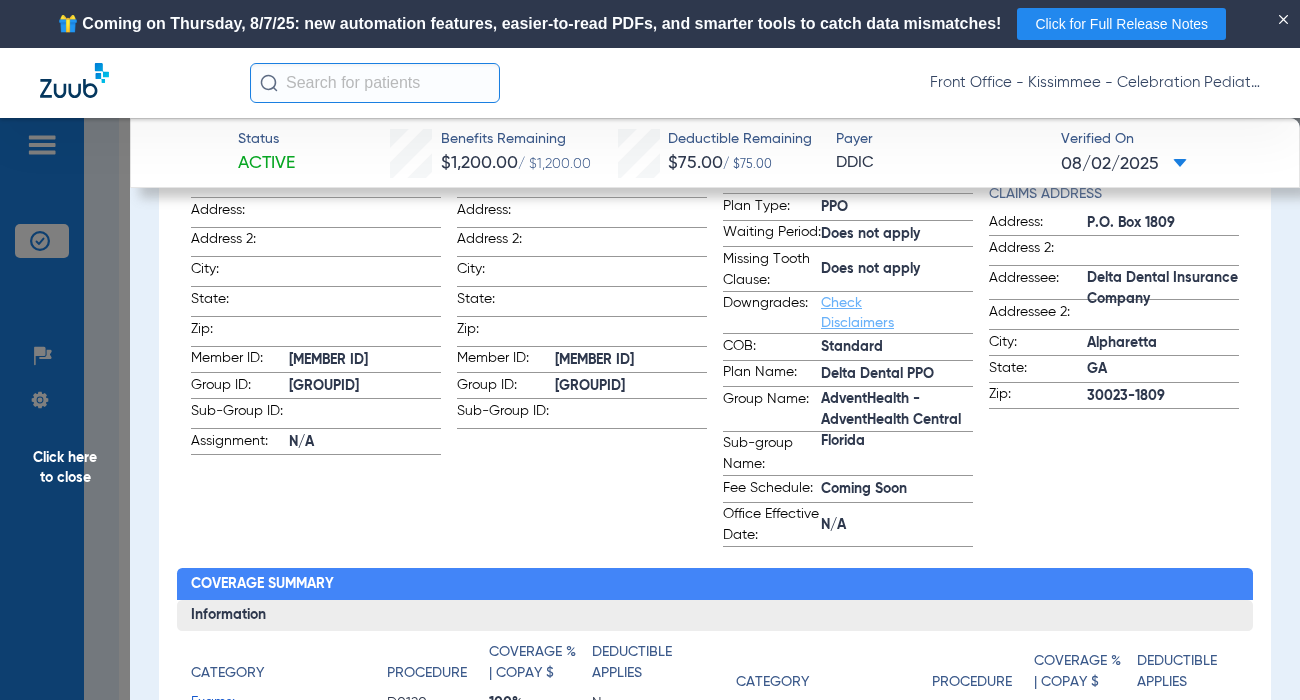 click on "Patient First name:  [FIRST]  Last name:  [LAST]  DOB:  [DATE]  Gender:    Address:    Address 2:    City:    State:    Zip:    Member ID:  [MEMBER ID]  Group ID:  [GROUP ID]  Sub-Group ID:    Assignment:  N/A" 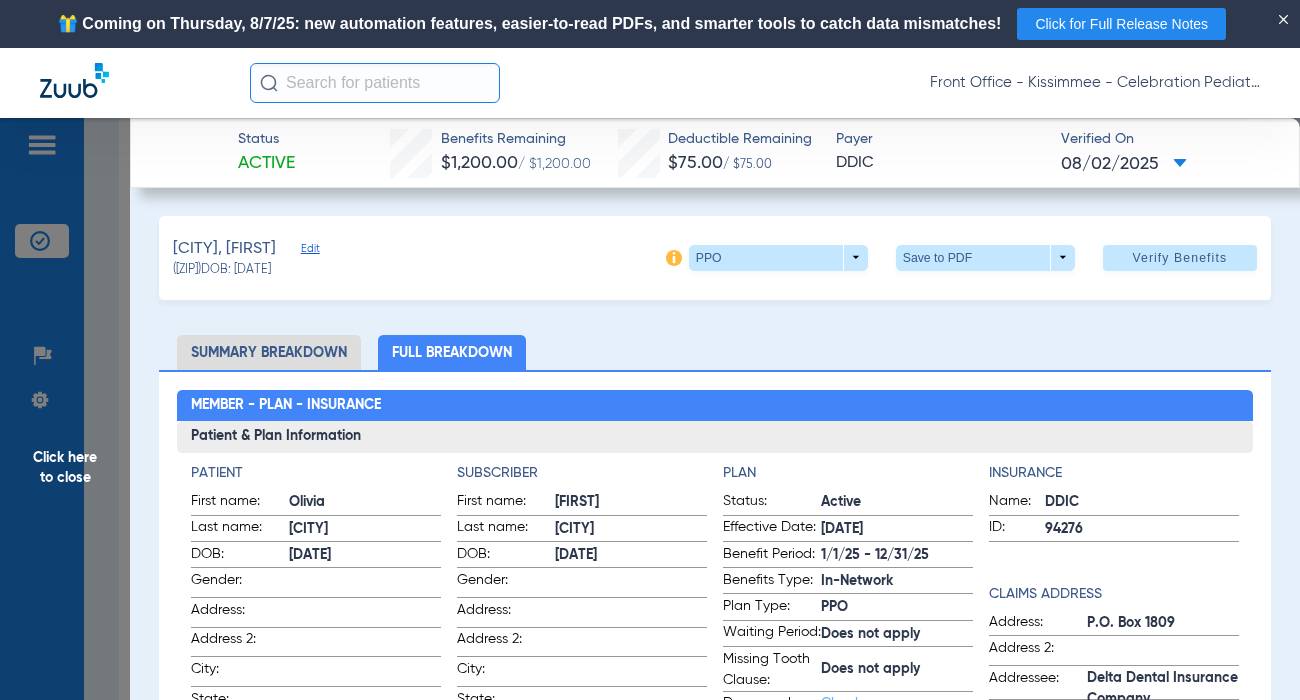 scroll, scrollTop: 100, scrollLeft: 0, axis: vertical 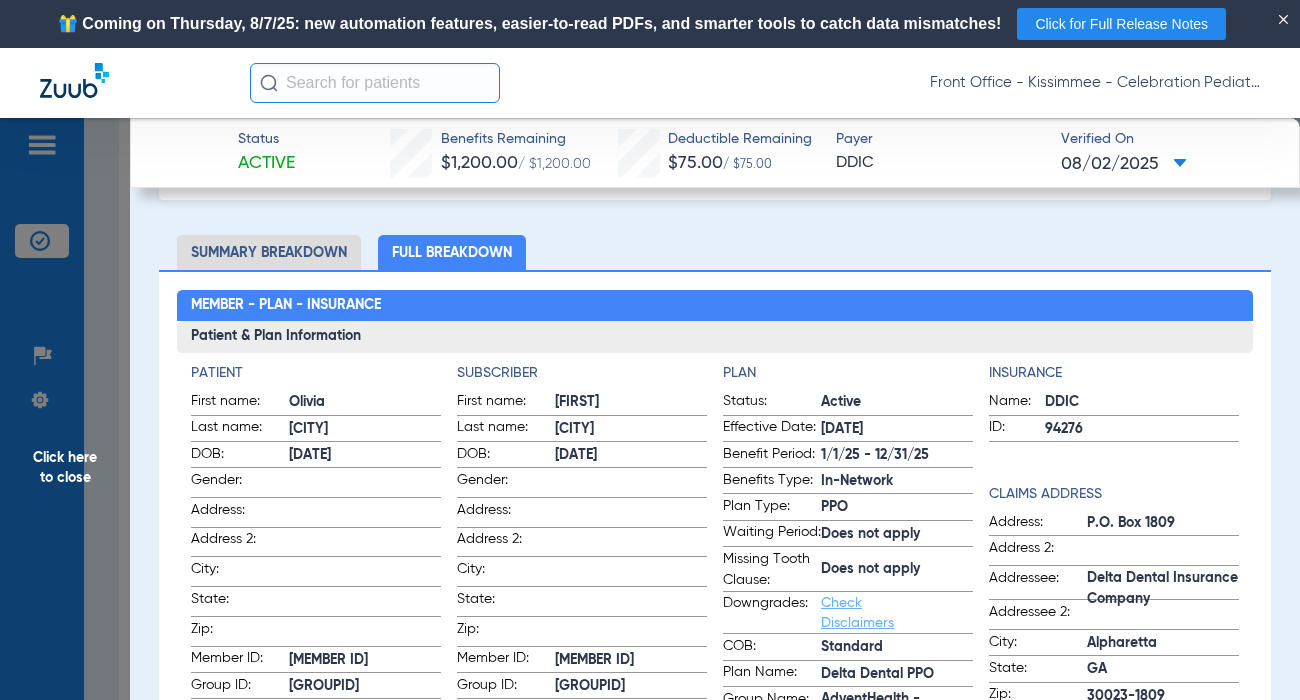 drag, startPoint x: 362, startPoint y: 373, endPoint x: 949, endPoint y: 578, distance: 621.76685 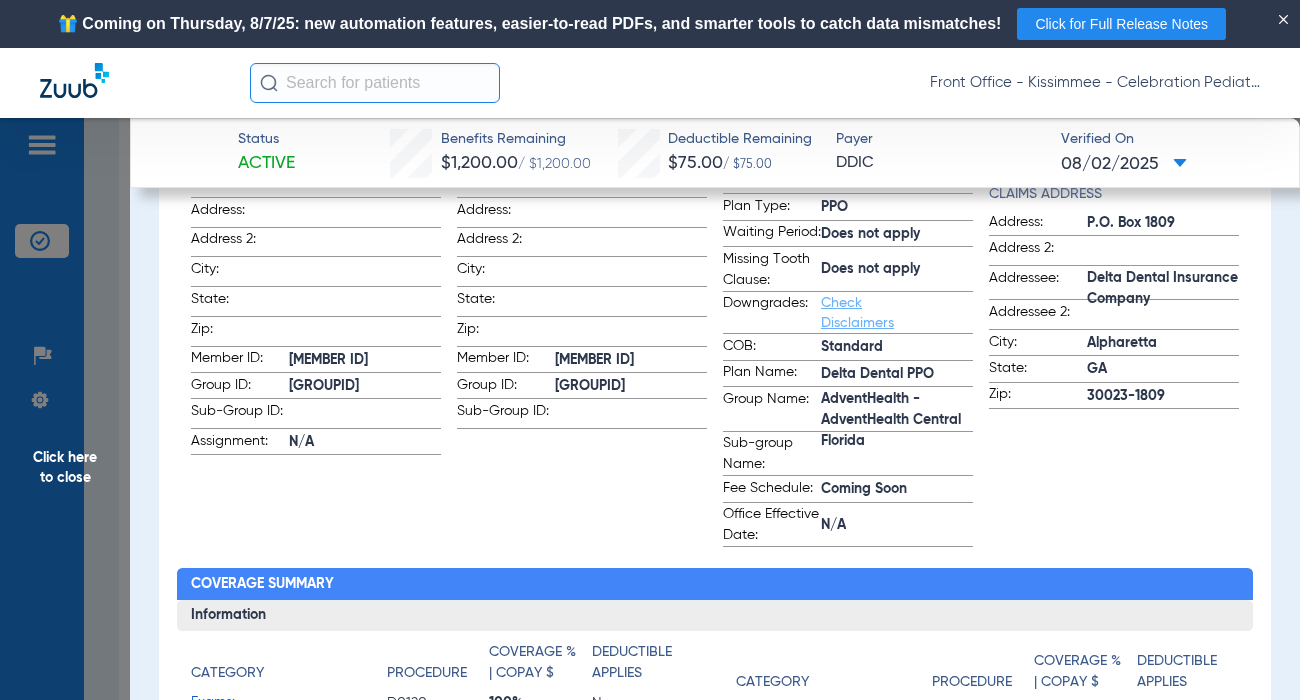scroll, scrollTop: 500, scrollLeft: 0, axis: vertical 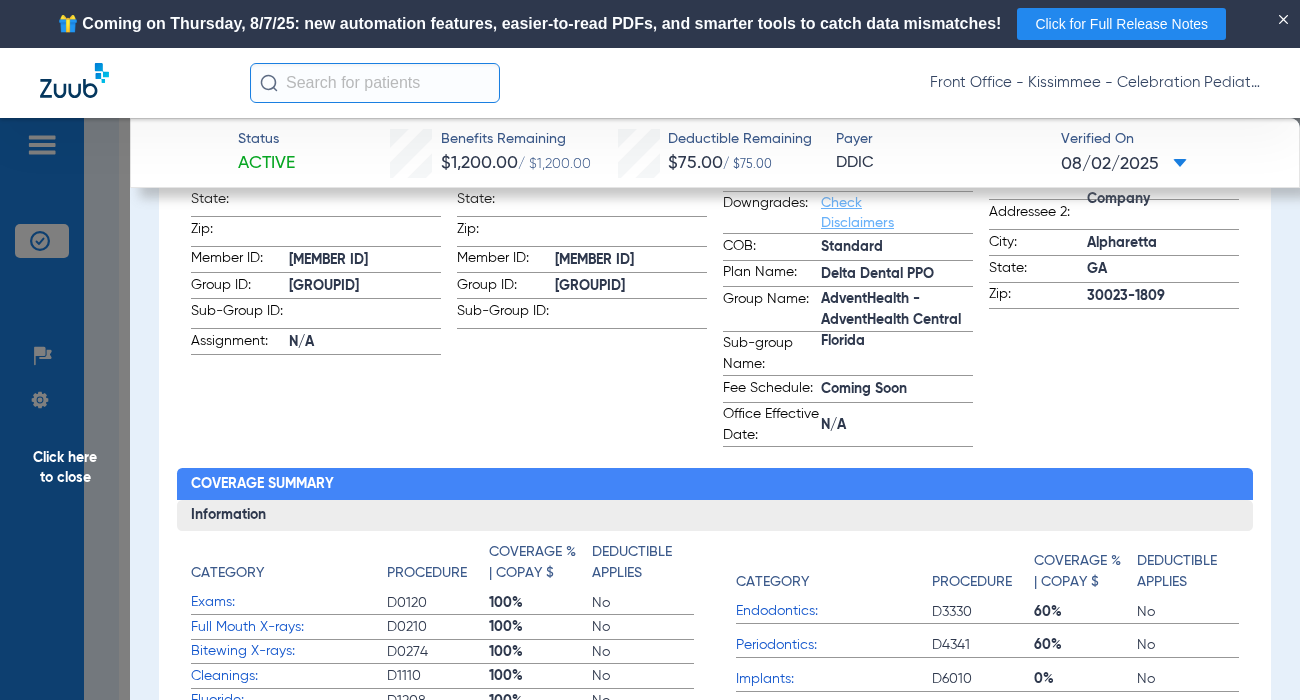 click on "Claims Address Address: P.O. Box [NUMBER] Address 2: Addressee: Delta Dental Insurance Company Addressee 2: City: [CITY] State: [STATE] Zip:" 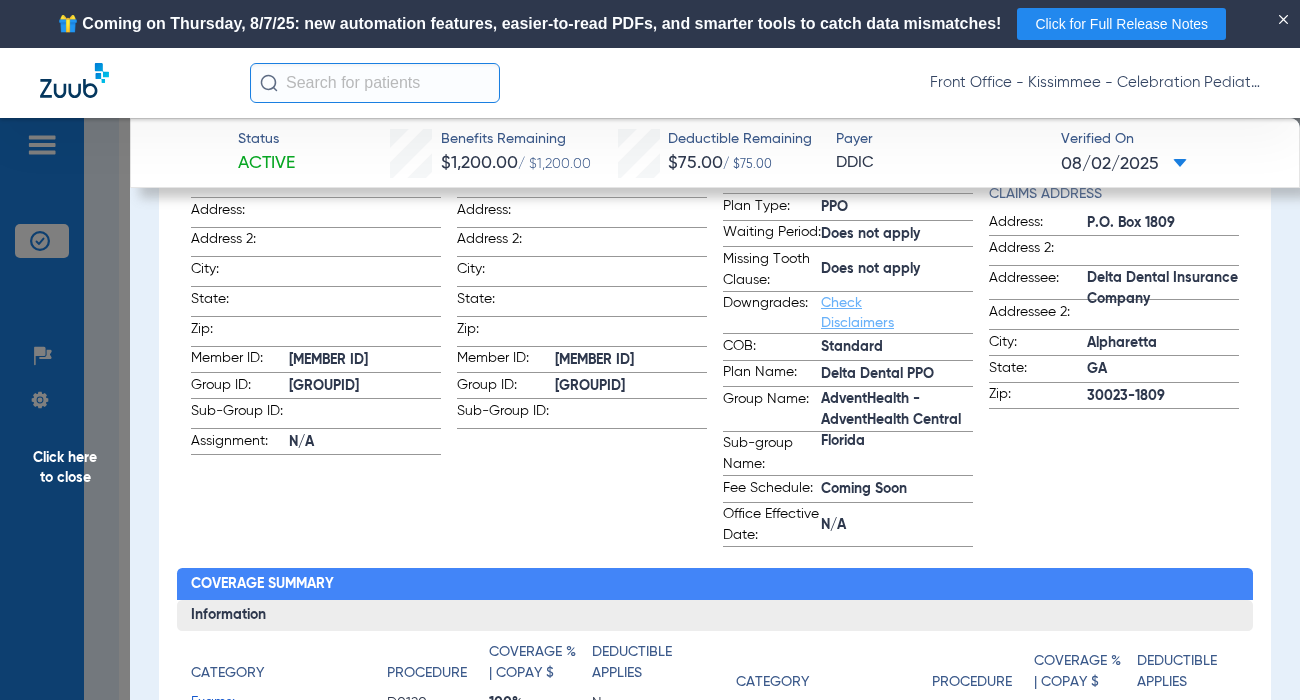 scroll, scrollTop: 300, scrollLeft: 0, axis: vertical 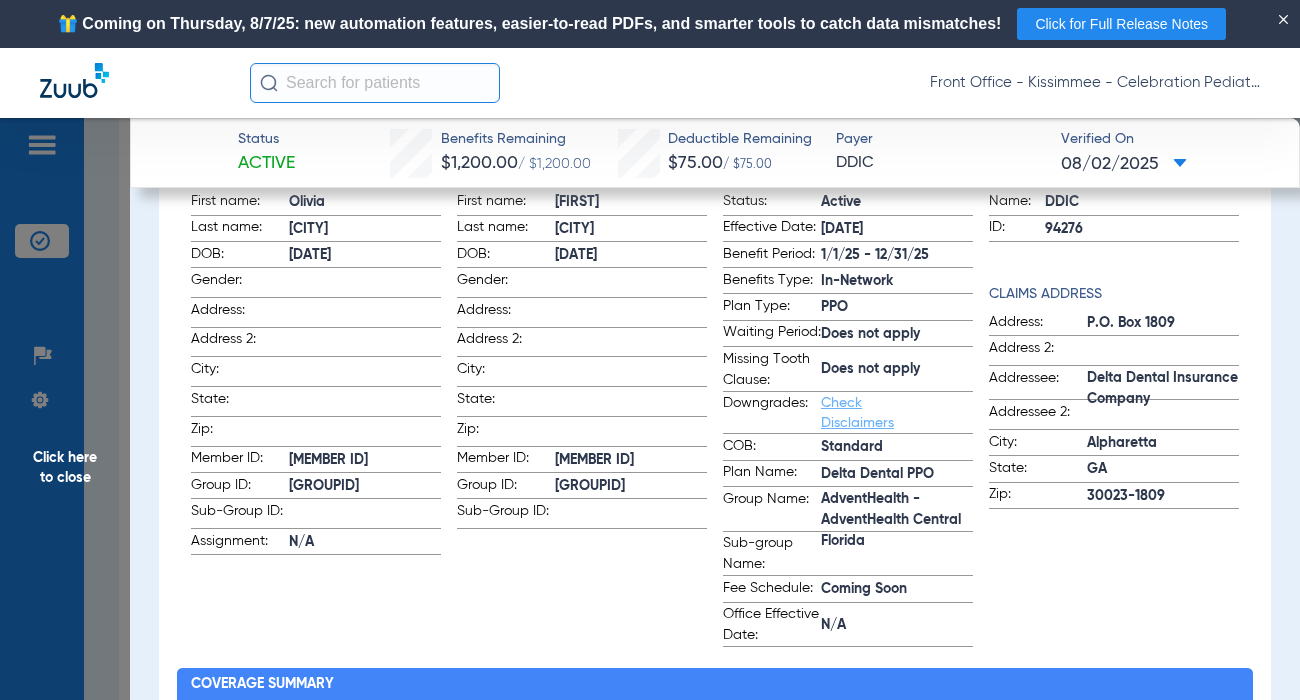 click on "Patient First name:  [FIRST]  Last name:  [LAST]  DOB:  [DATE]  Gender:    Address:    Address 2:    City:    State:    Zip:    Member ID:  [MEMBER ID]  Group ID:  [GROUP ID]  Sub-Group ID:    Assignment:  N/A" 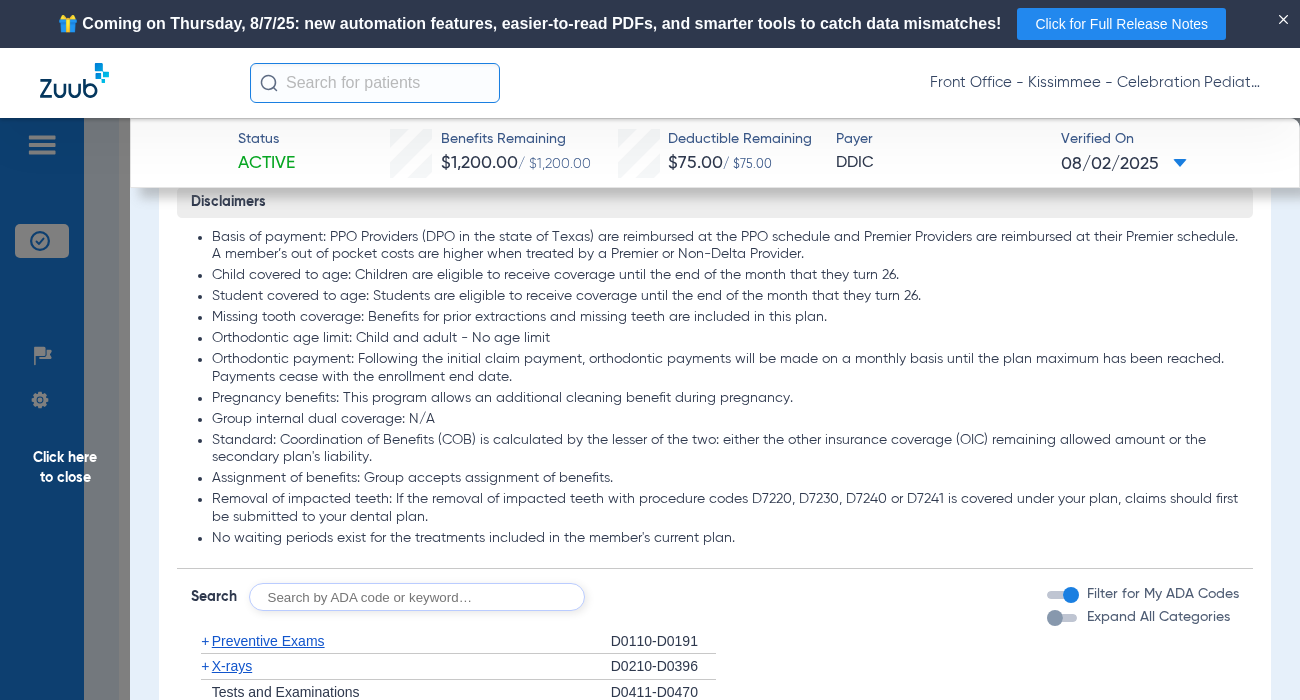 scroll, scrollTop: 2000, scrollLeft: 0, axis: vertical 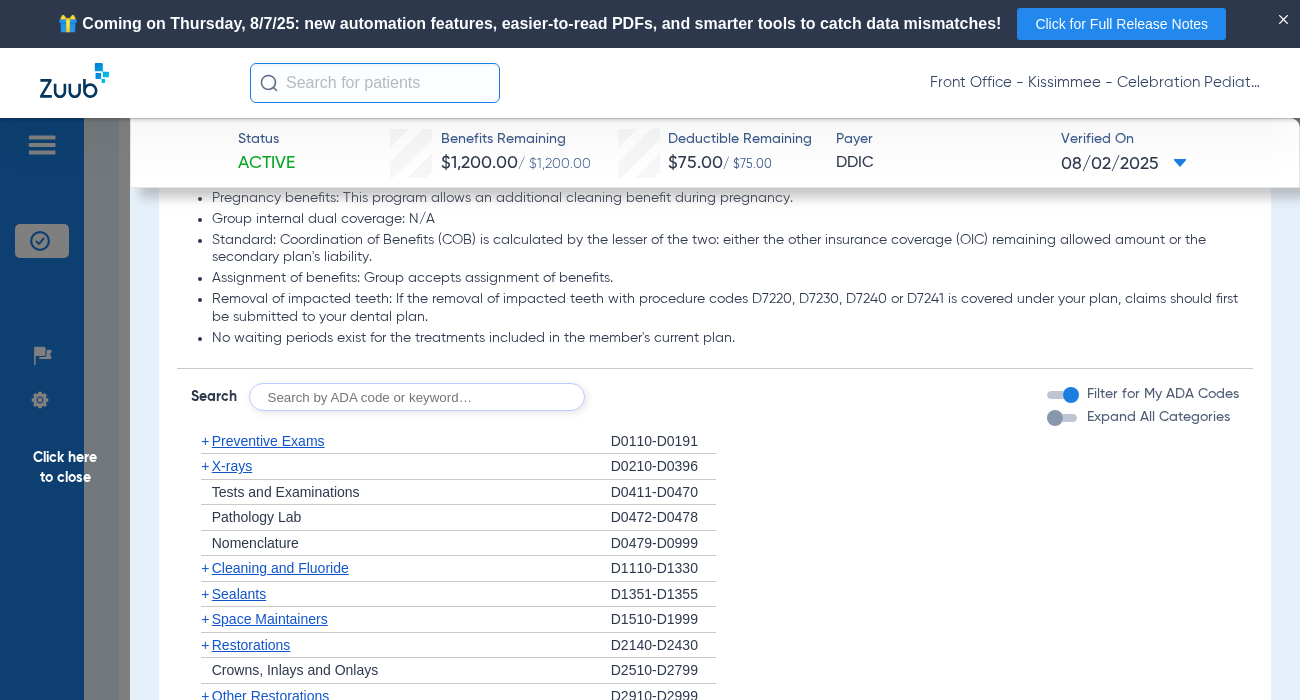 click at bounding box center [1055, 418] 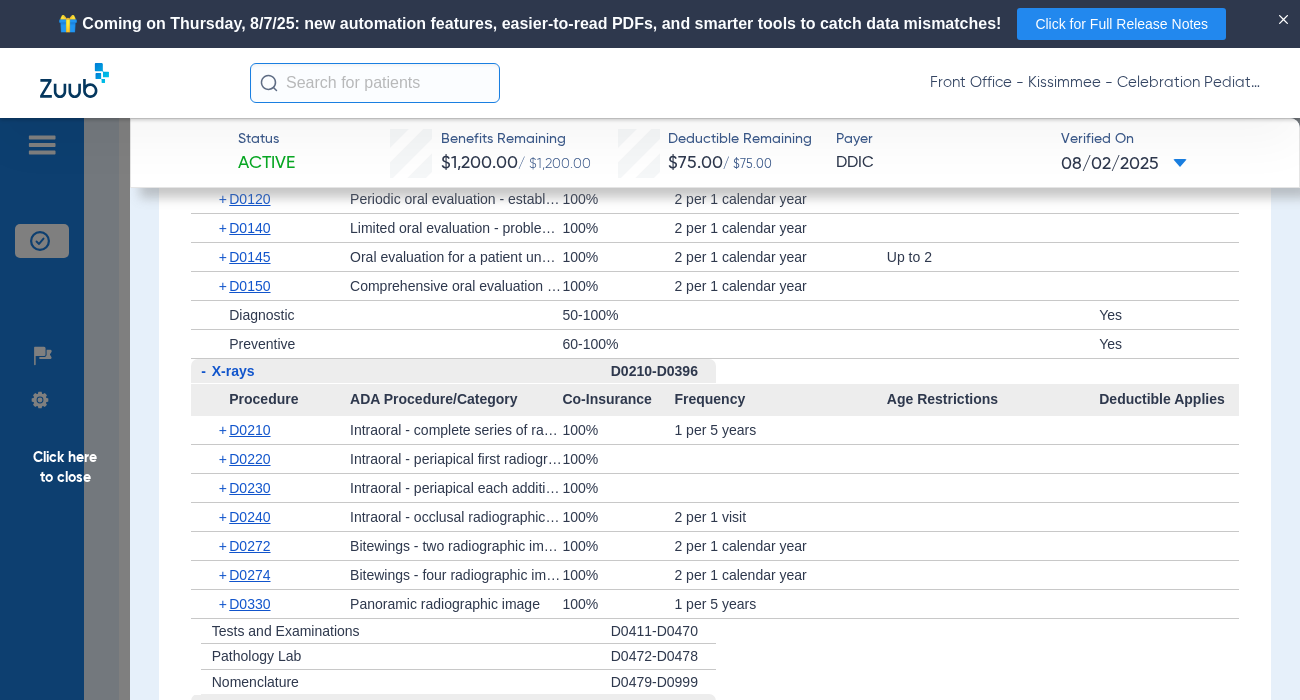 scroll, scrollTop: 2100, scrollLeft: 0, axis: vertical 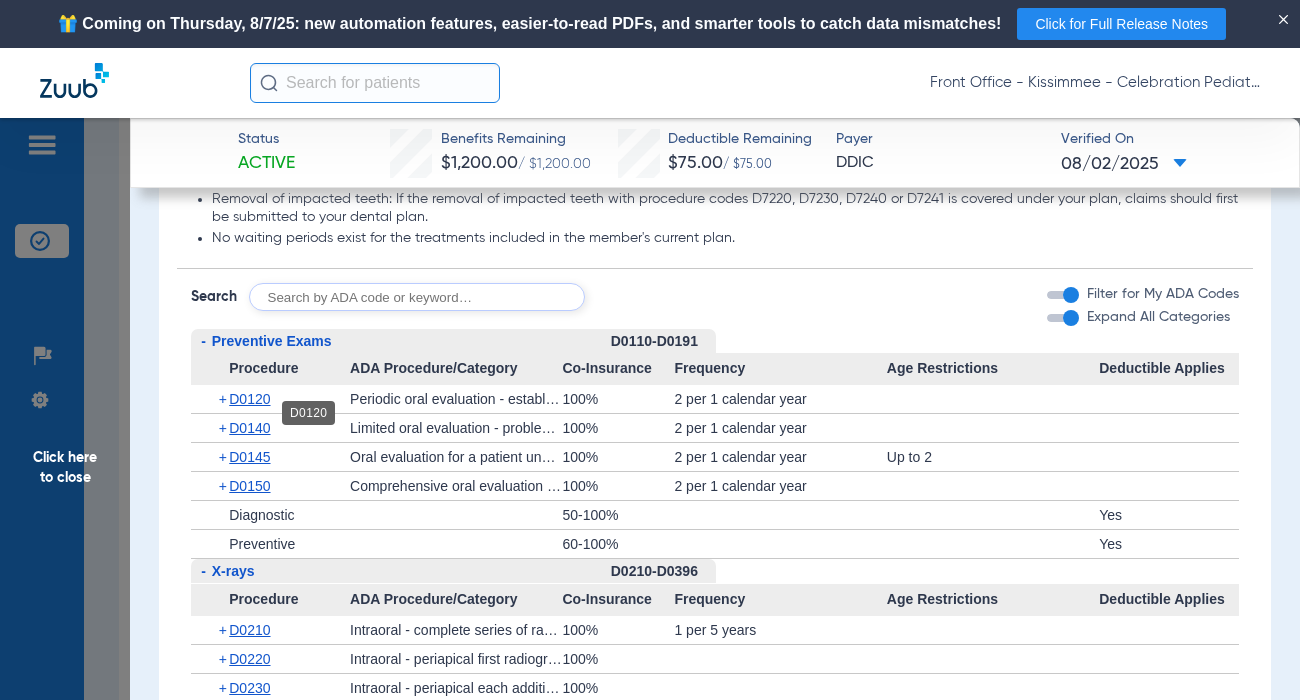 click on "D0120" 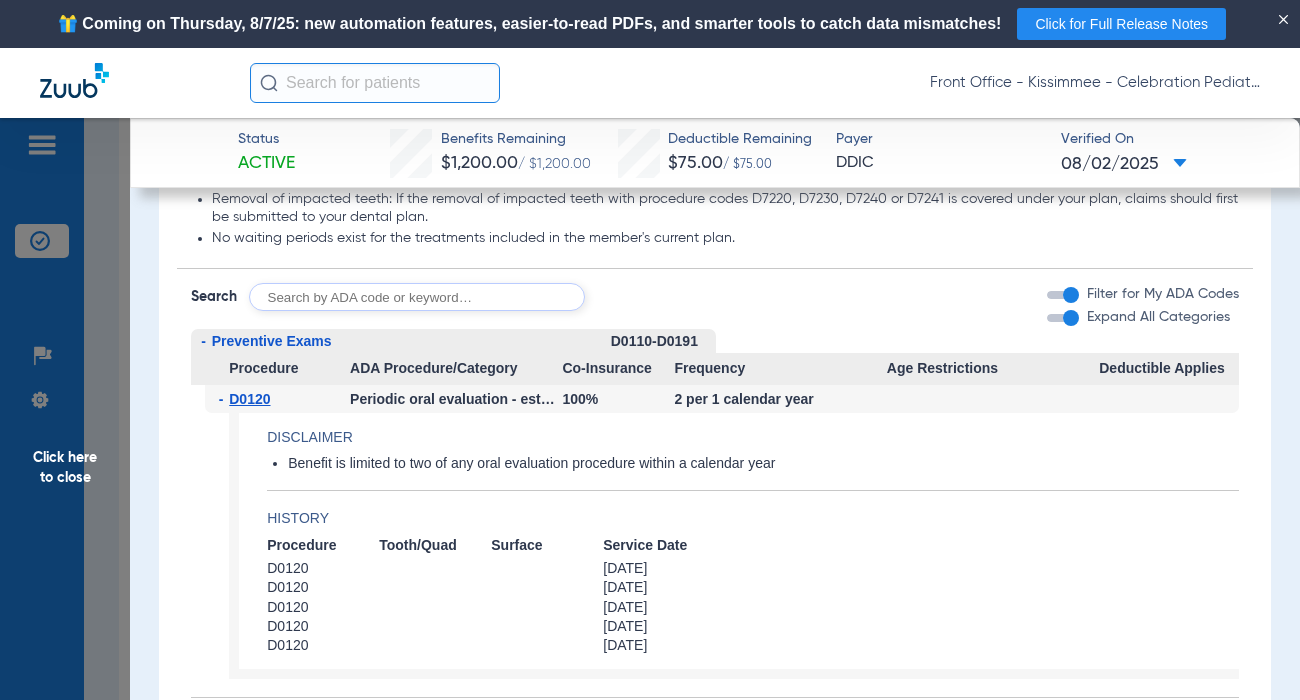 scroll, scrollTop: 2500, scrollLeft: 0, axis: vertical 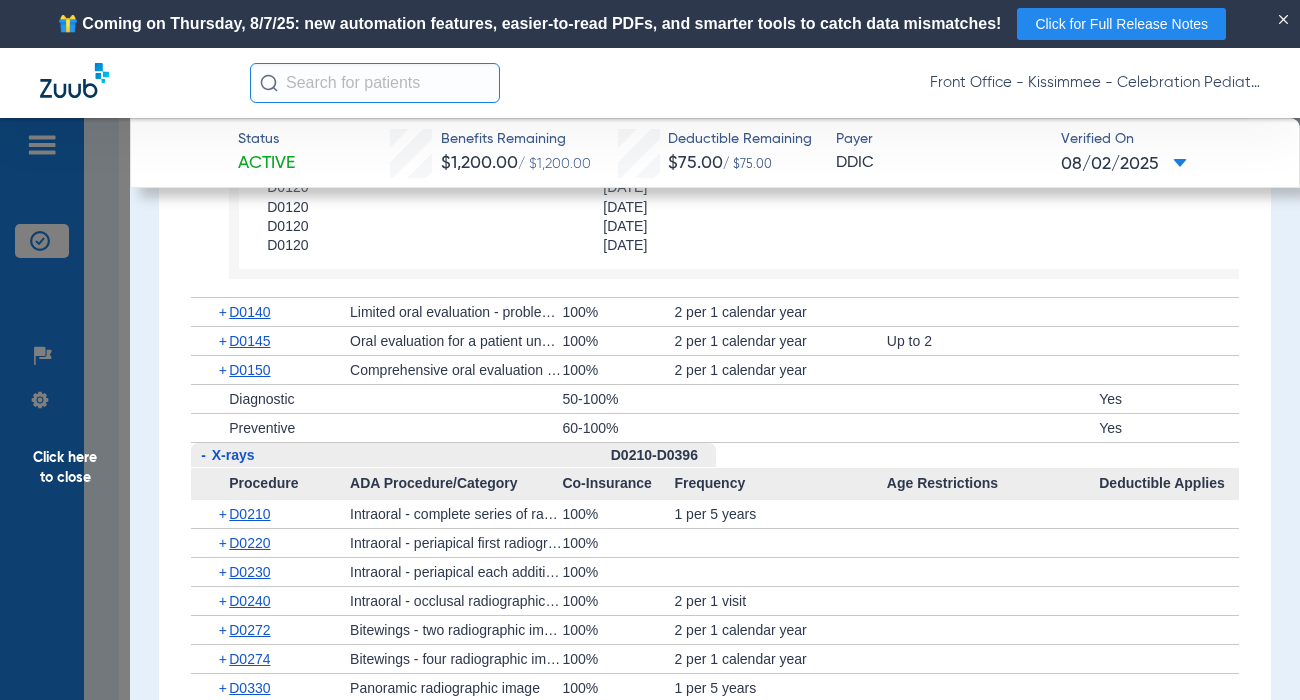 click on "D0140" 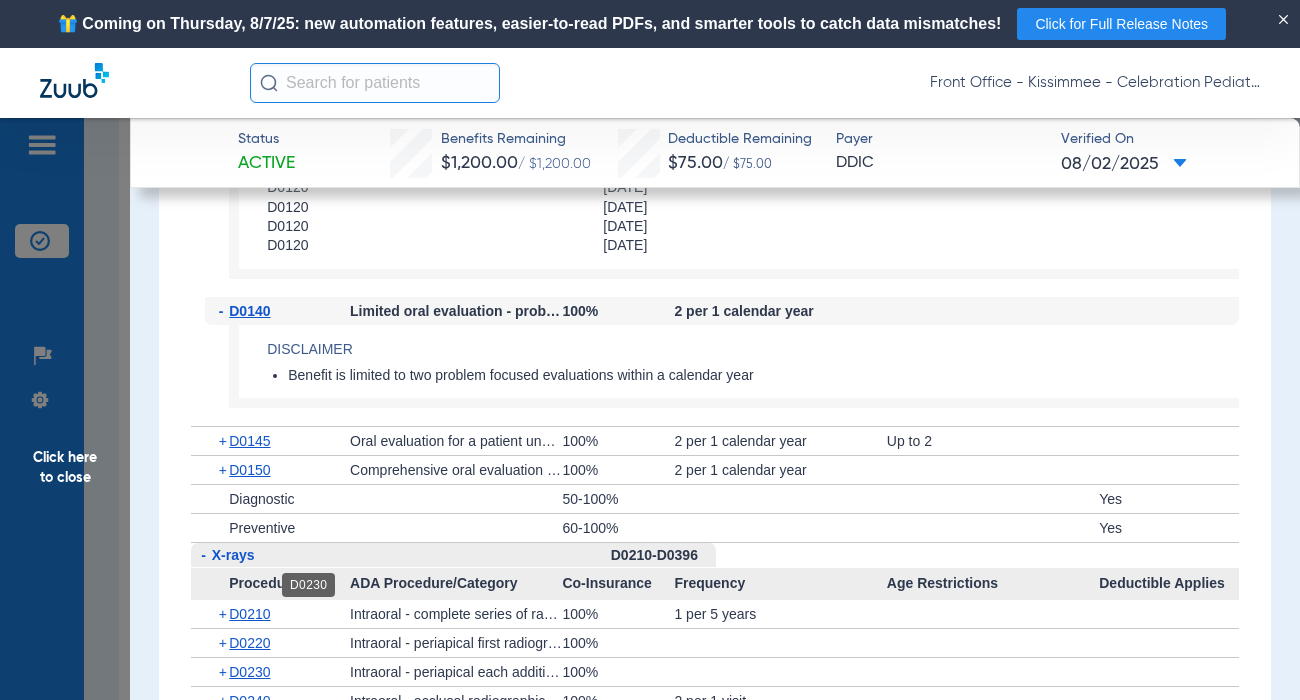 scroll, scrollTop: 2600, scrollLeft: 0, axis: vertical 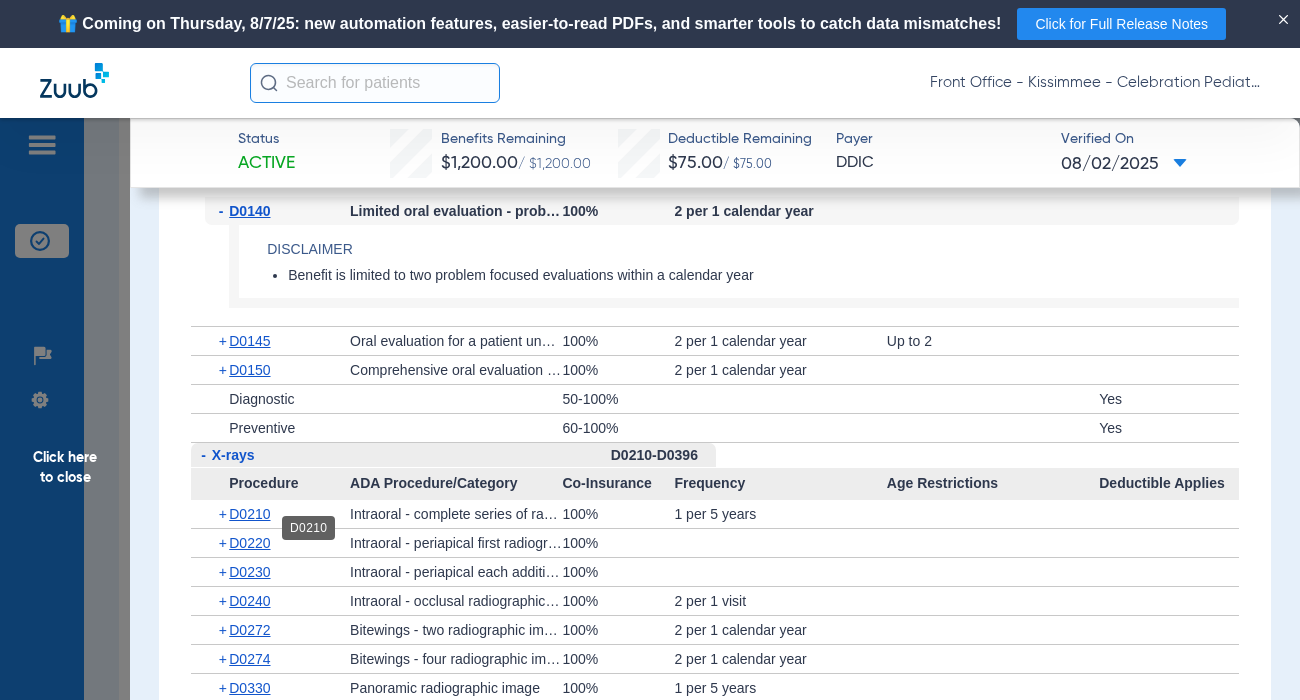 click on "D0210" 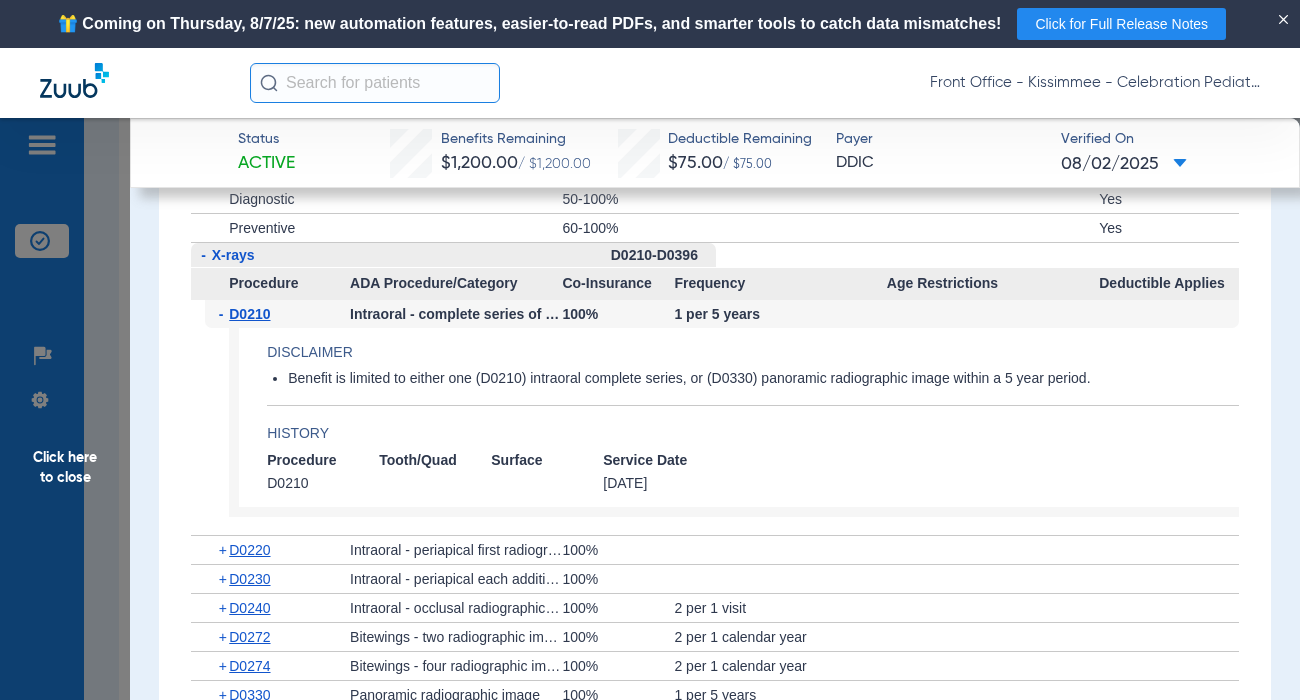 scroll, scrollTop: 2900, scrollLeft: 0, axis: vertical 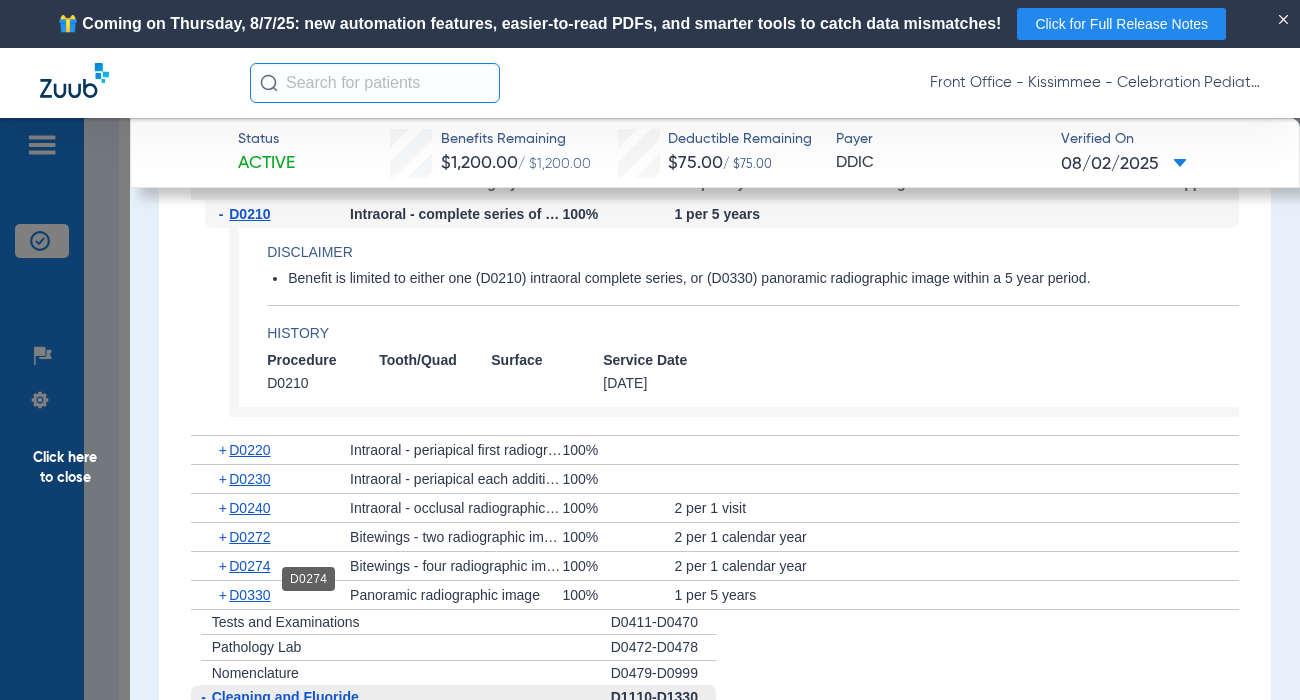 click on "D0274" 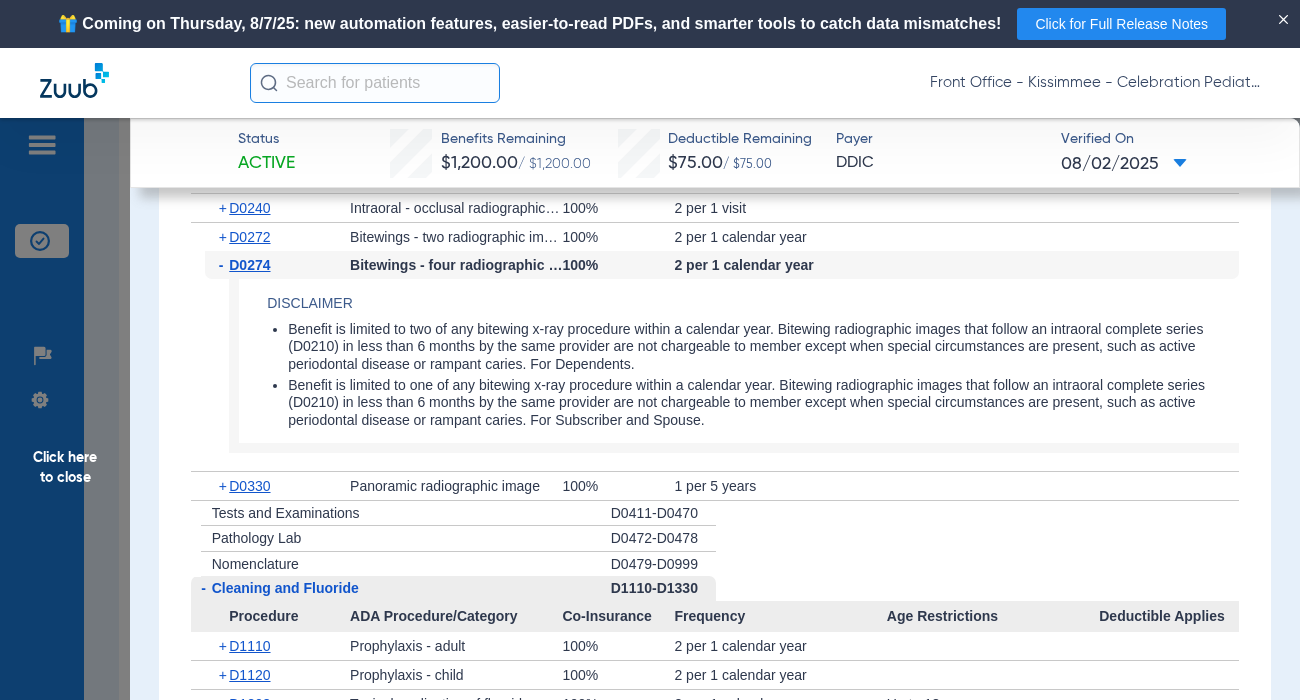 scroll, scrollTop: 3300, scrollLeft: 0, axis: vertical 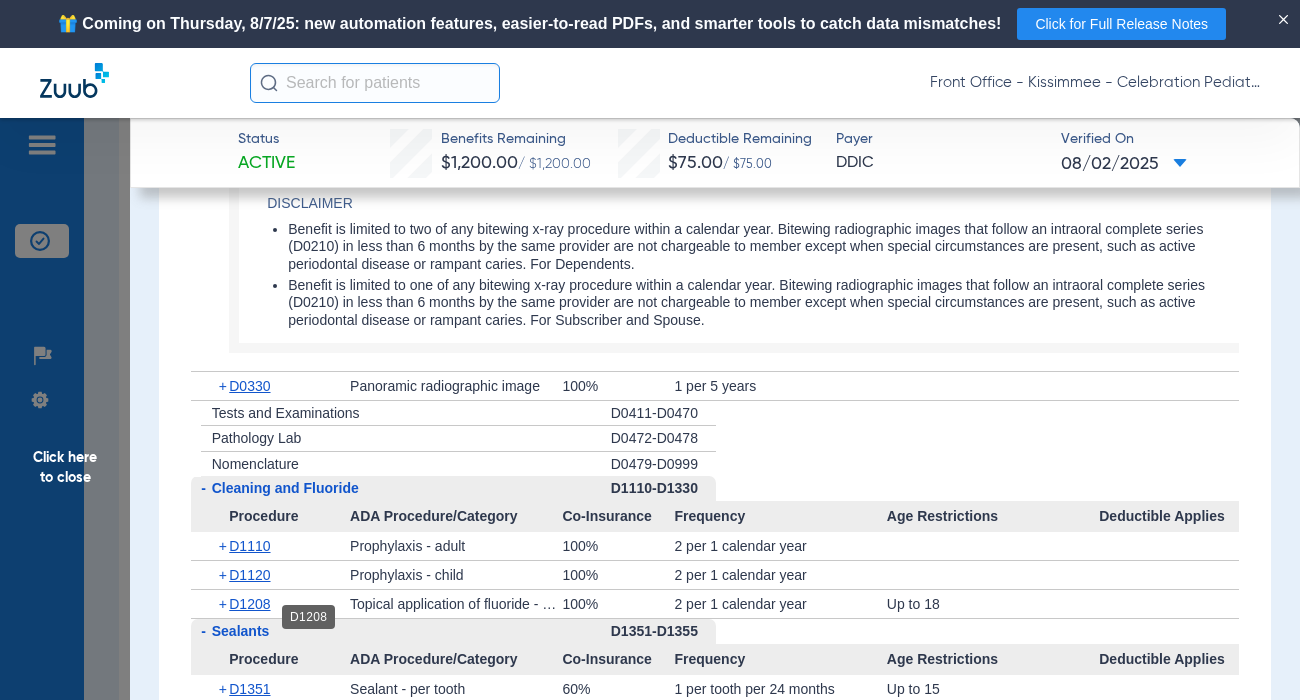 click on "D1208" 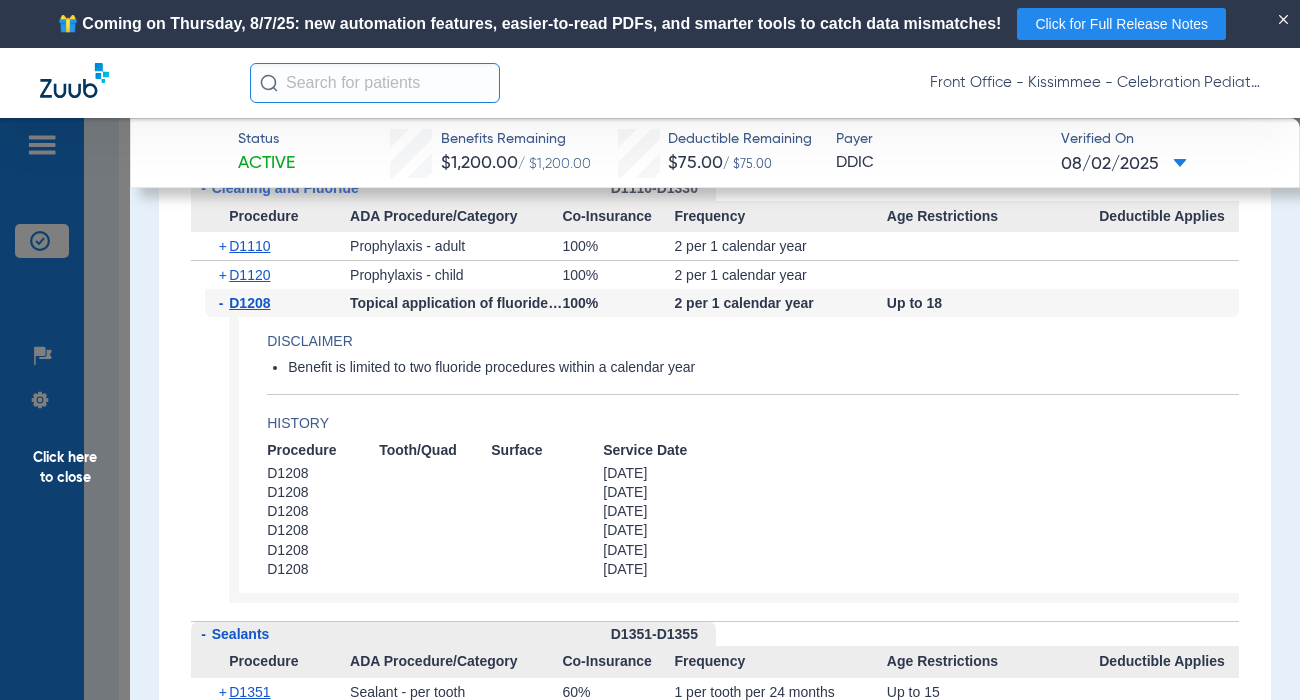 scroll, scrollTop: 3700, scrollLeft: 0, axis: vertical 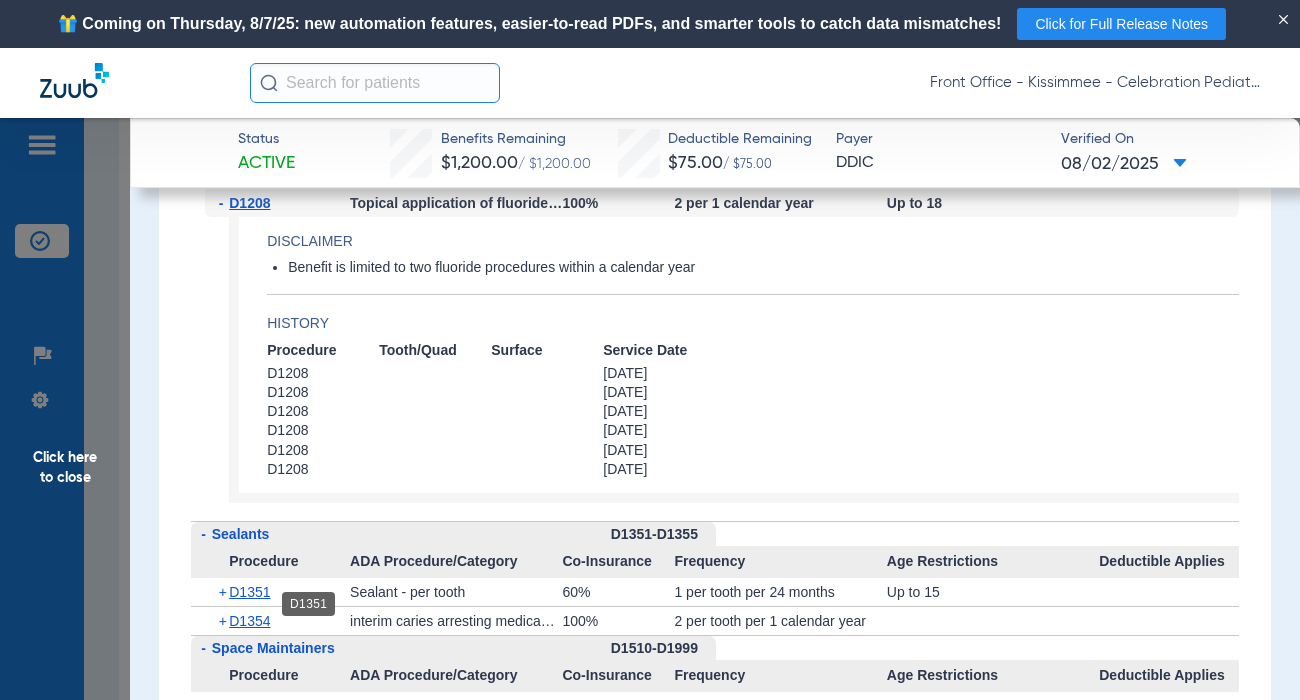 click on "D1351" 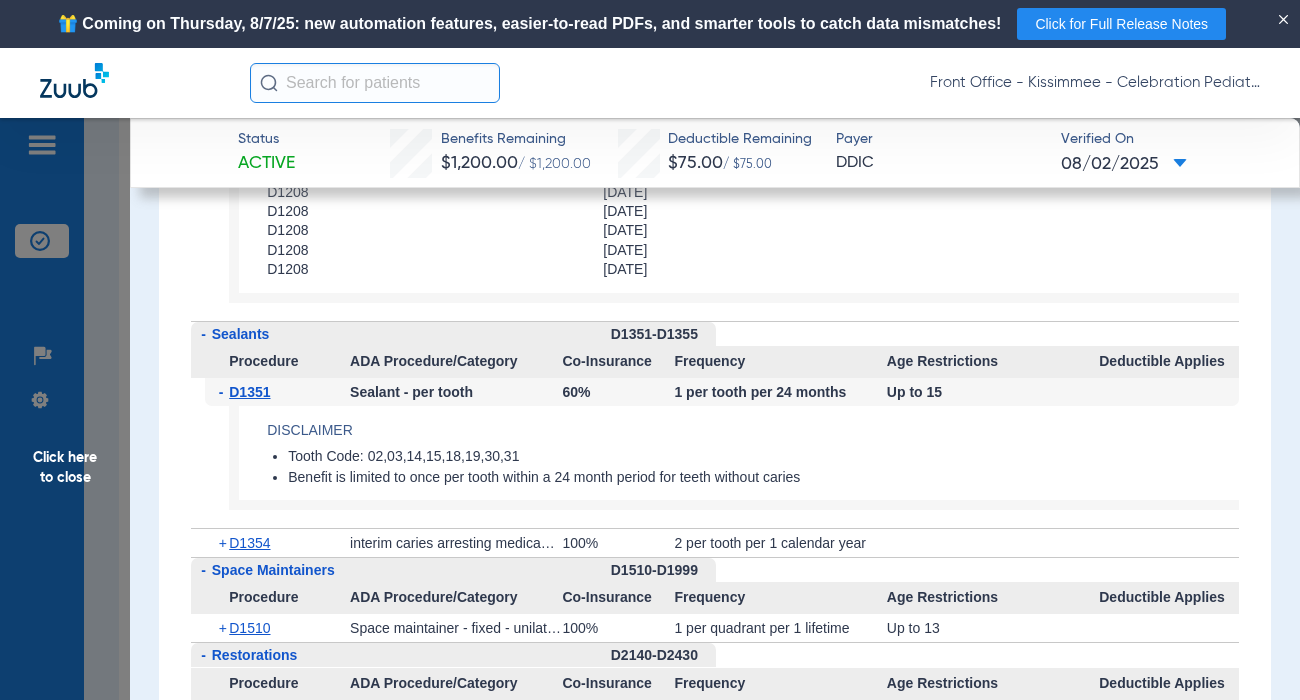 scroll, scrollTop: 4000, scrollLeft: 0, axis: vertical 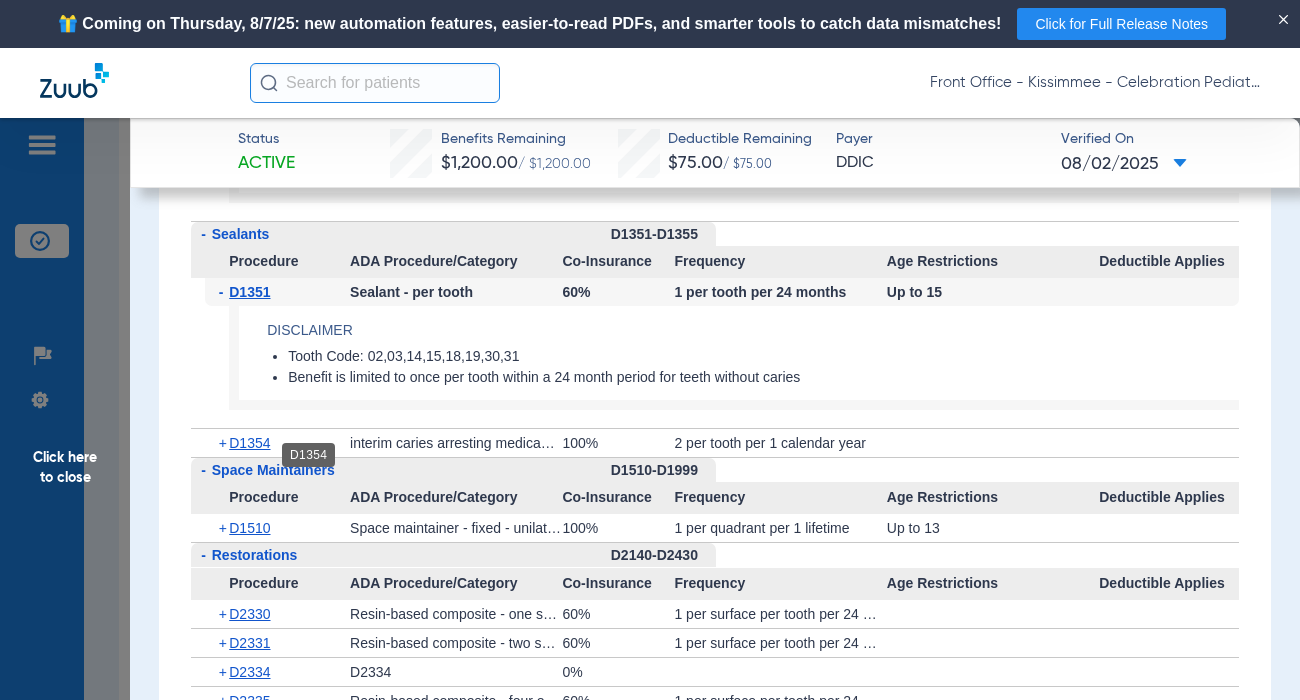 click on "D1354" 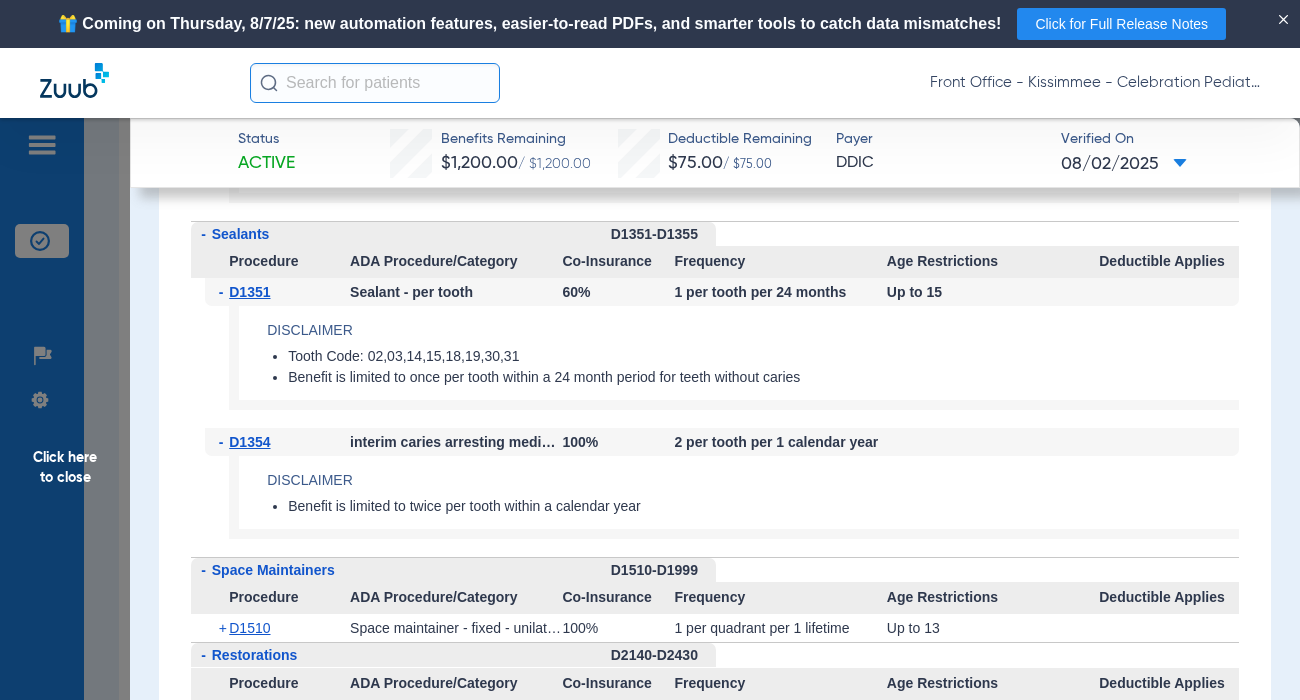 click on "Click here to close" 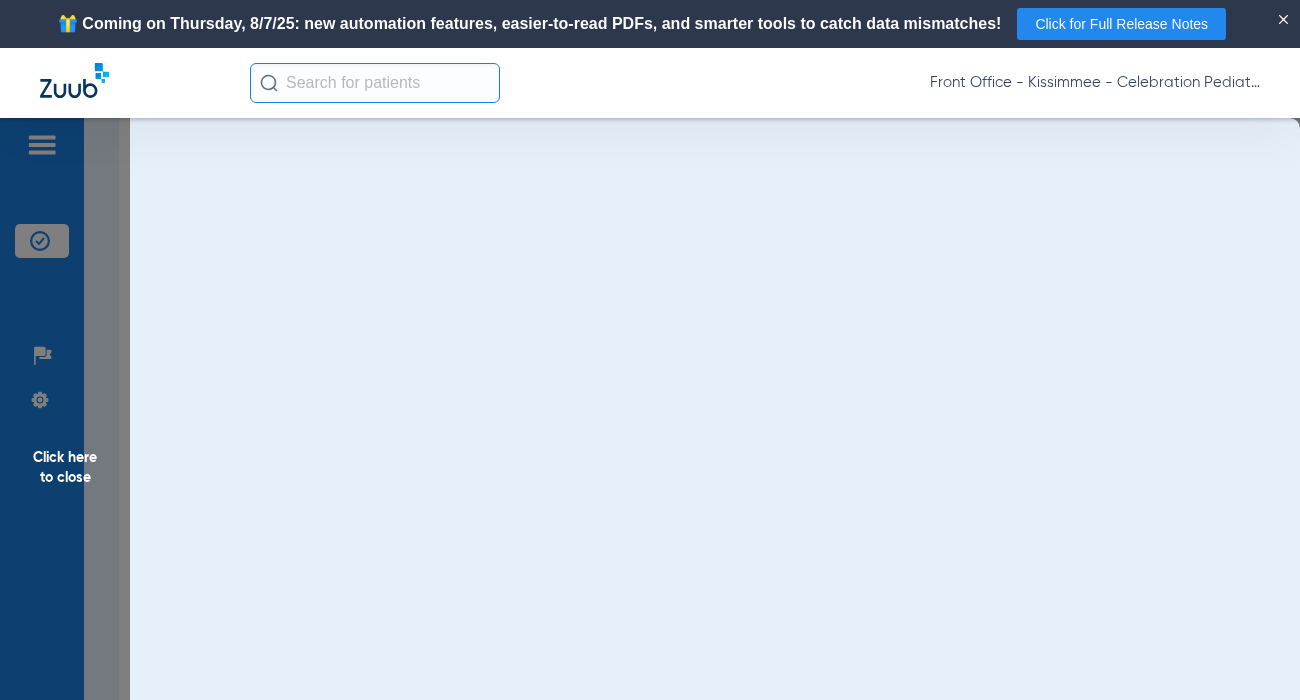 scroll, scrollTop: 0, scrollLeft: 0, axis: both 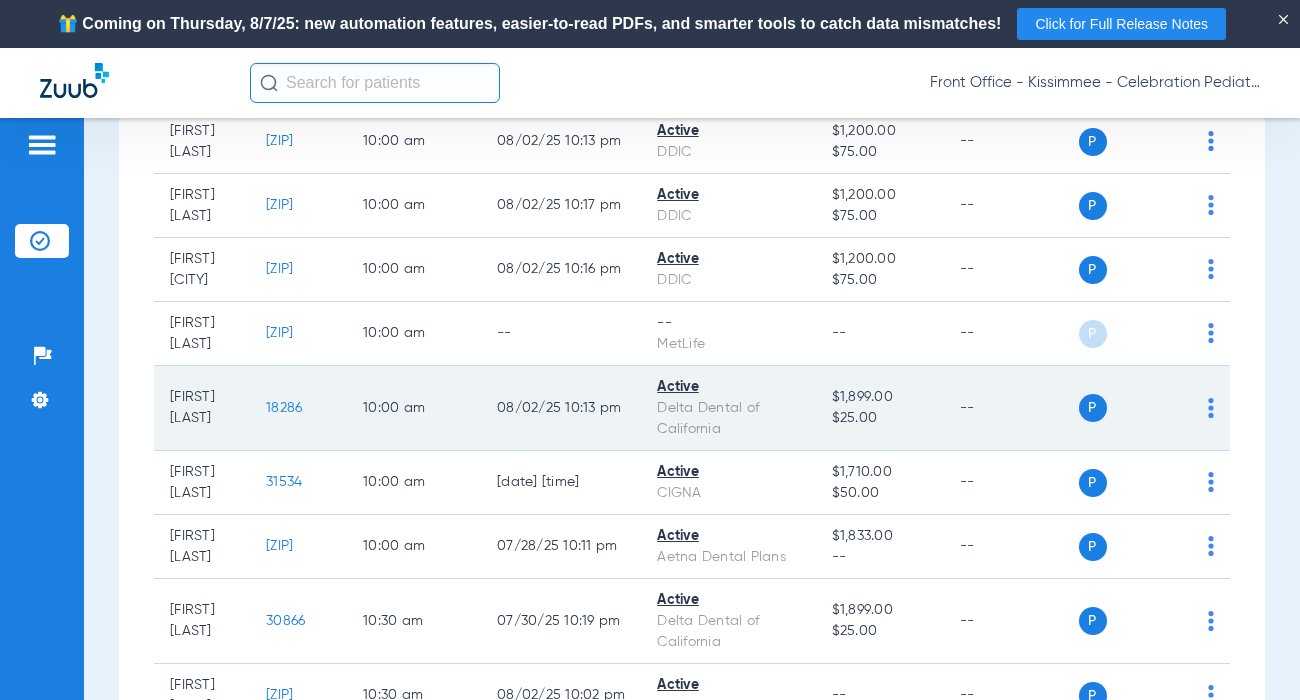 click on "18286" 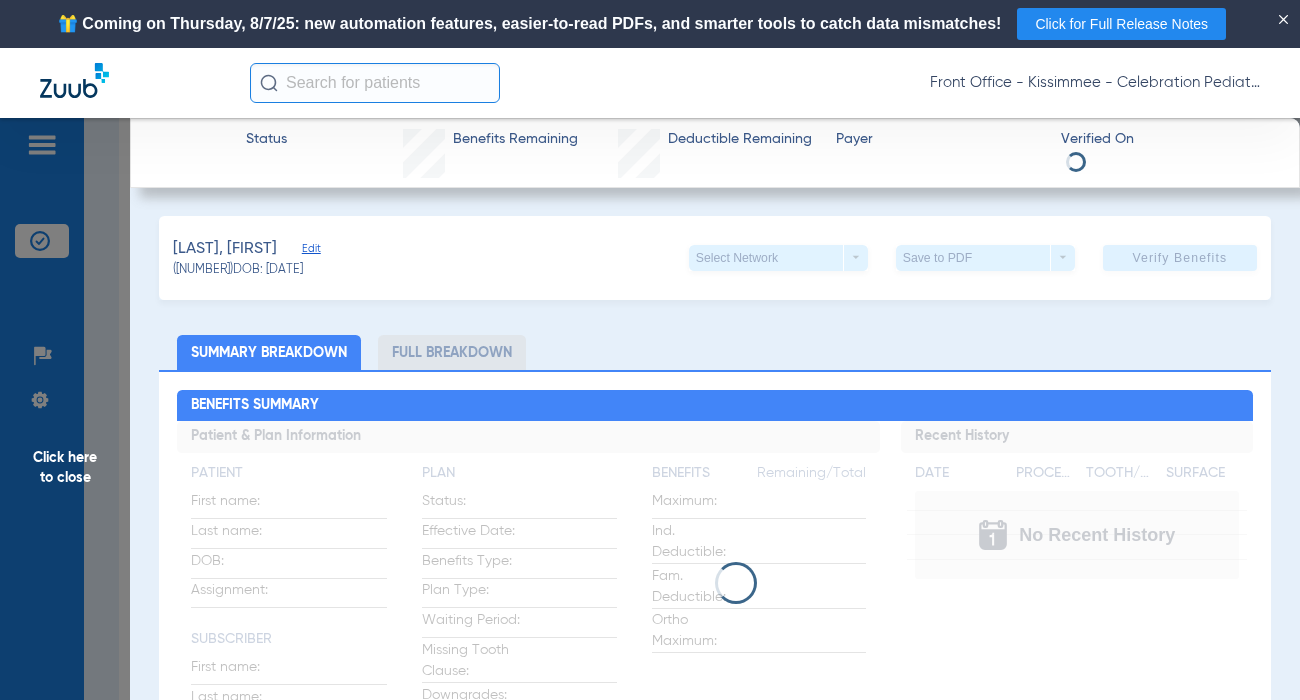 click on "Full Breakdown" 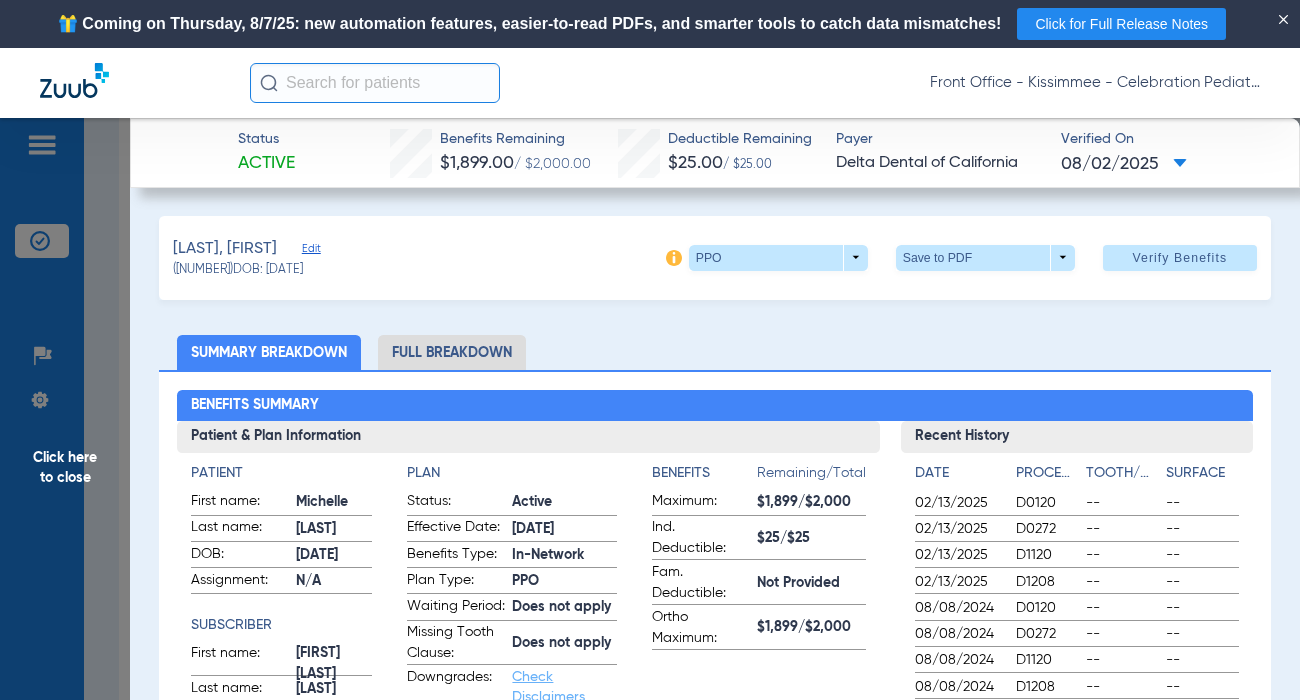 click on "Full Breakdown" 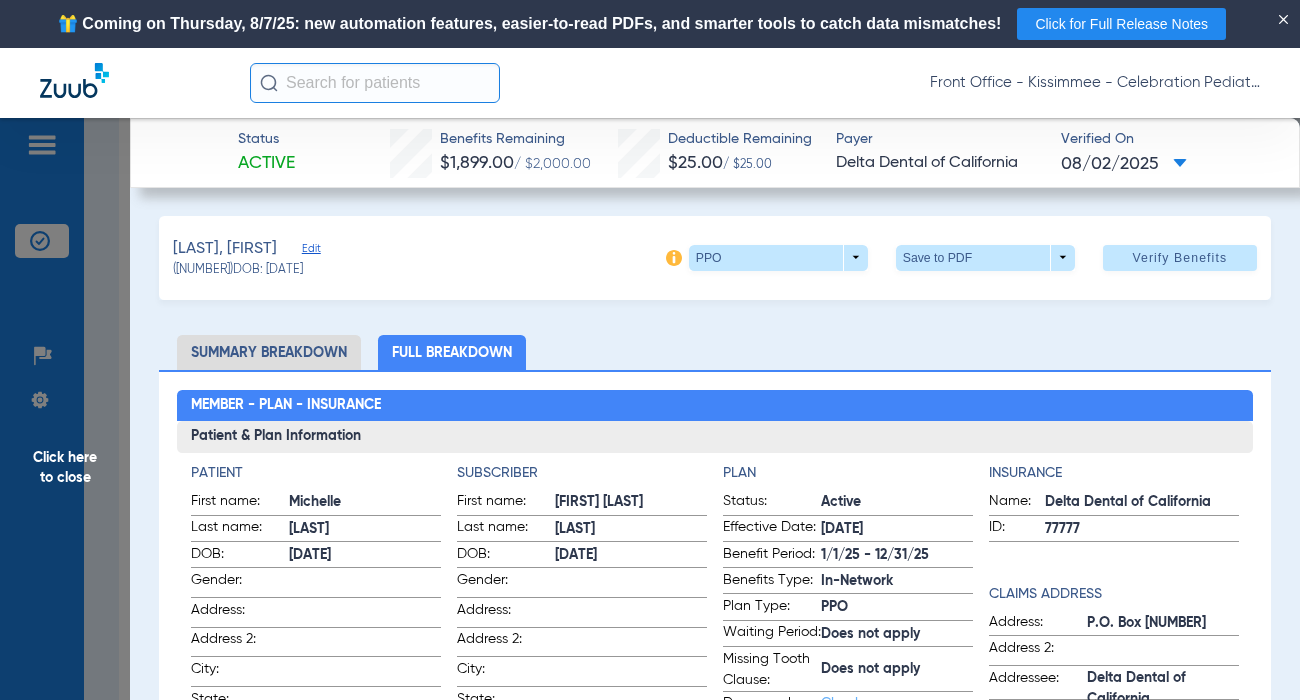 click on "[LAST]" 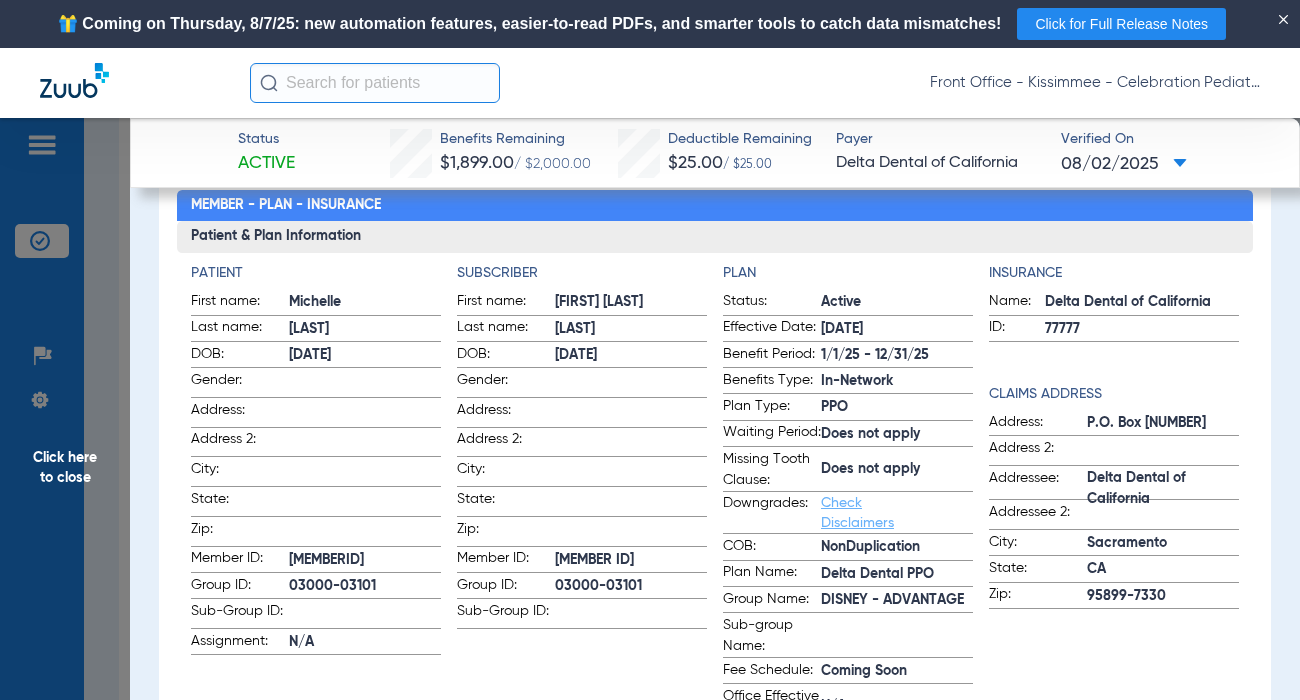 scroll, scrollTop: 300, scrollLeft: 0, axis: vertical 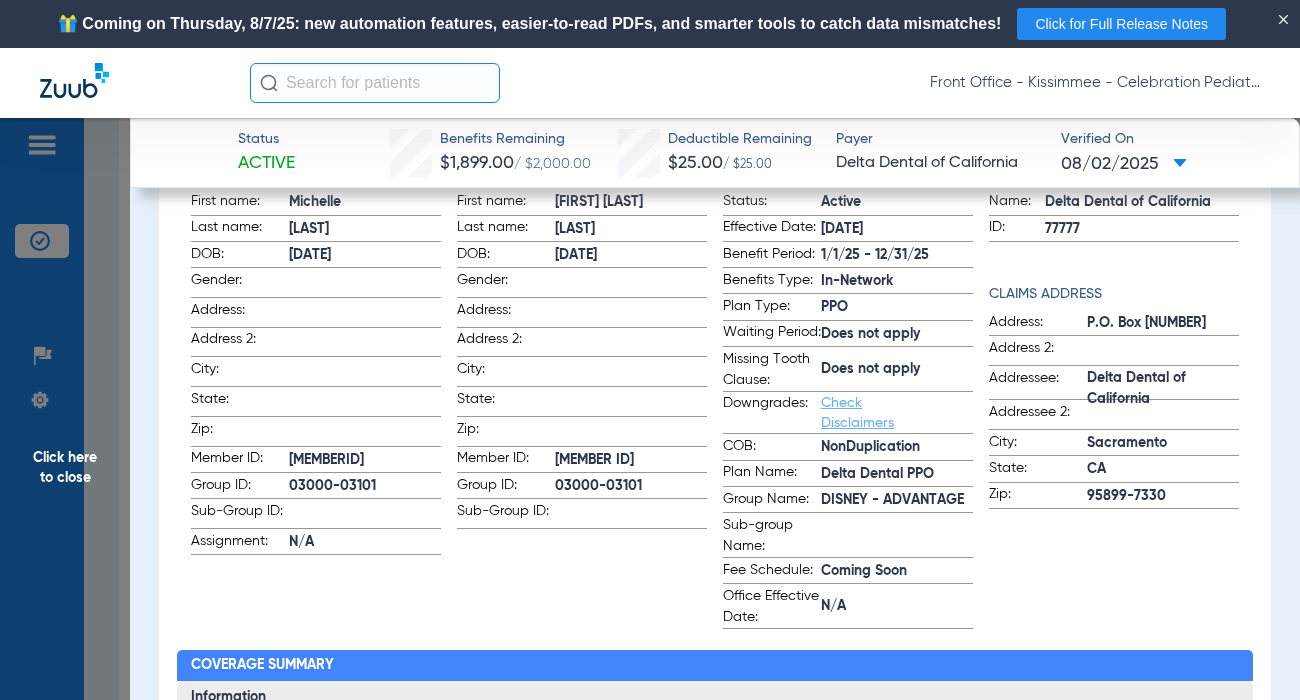 drag, startPoint x: 394, startPoint y: 610, endPoint x: 444, endPoint y: 584, distance: 56.35601 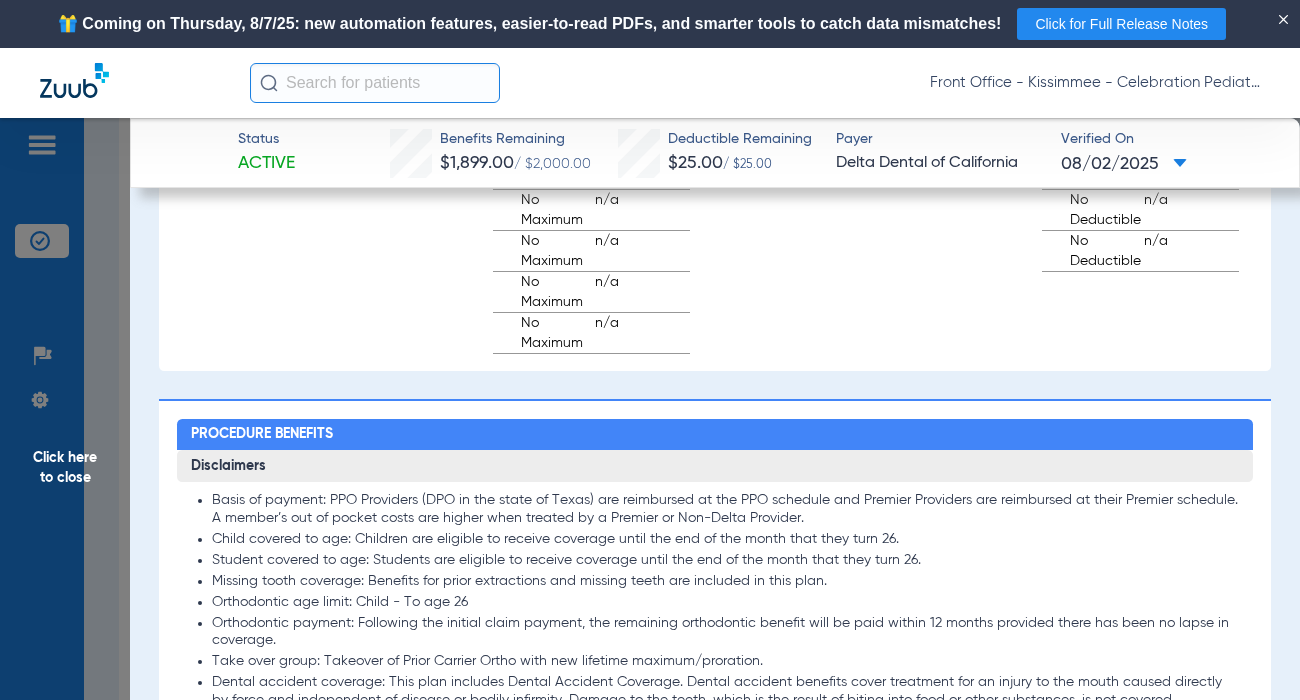 scroll, scrollTop: 2100, scrollLeft: 0, axis: vertical 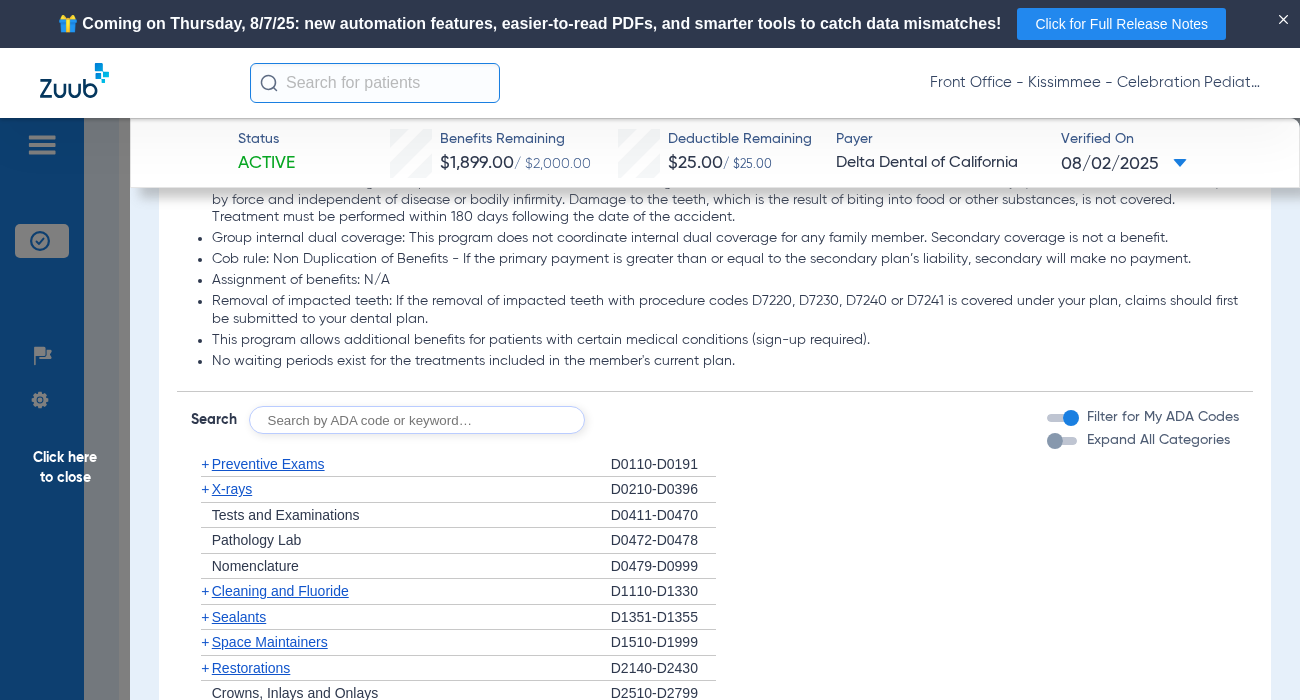 click at bounding box center (1055, 441) 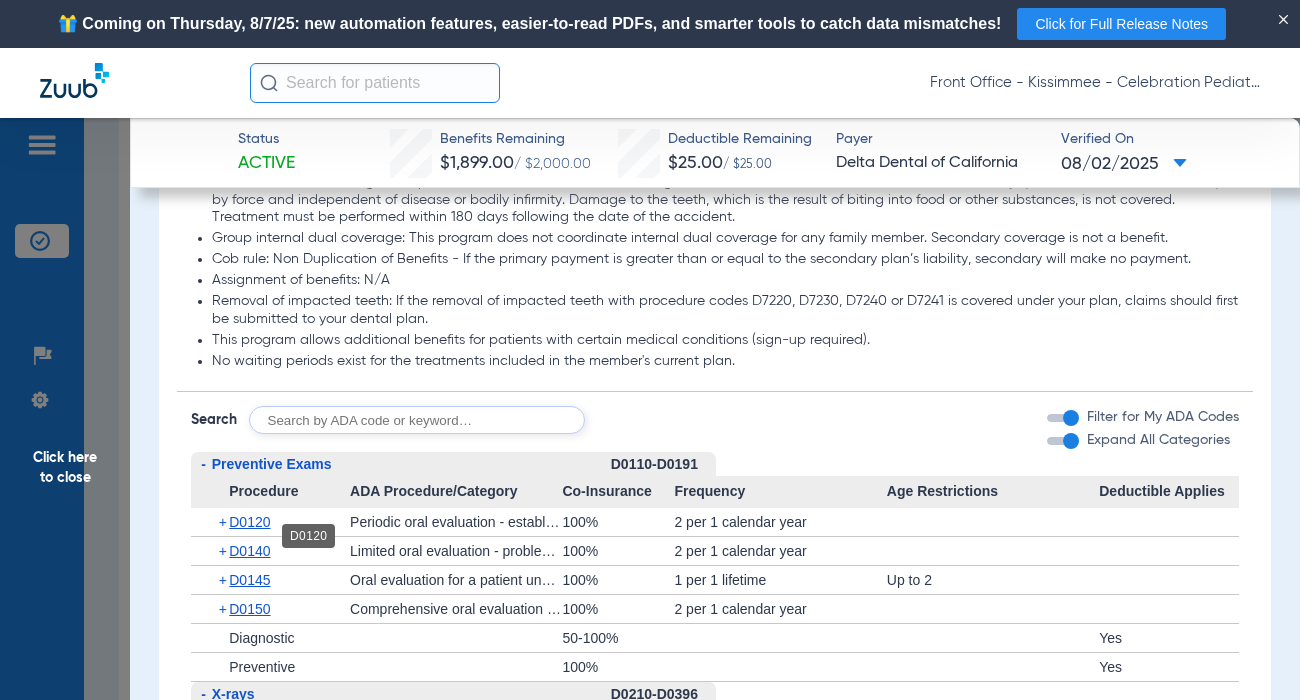 click on "D0120" 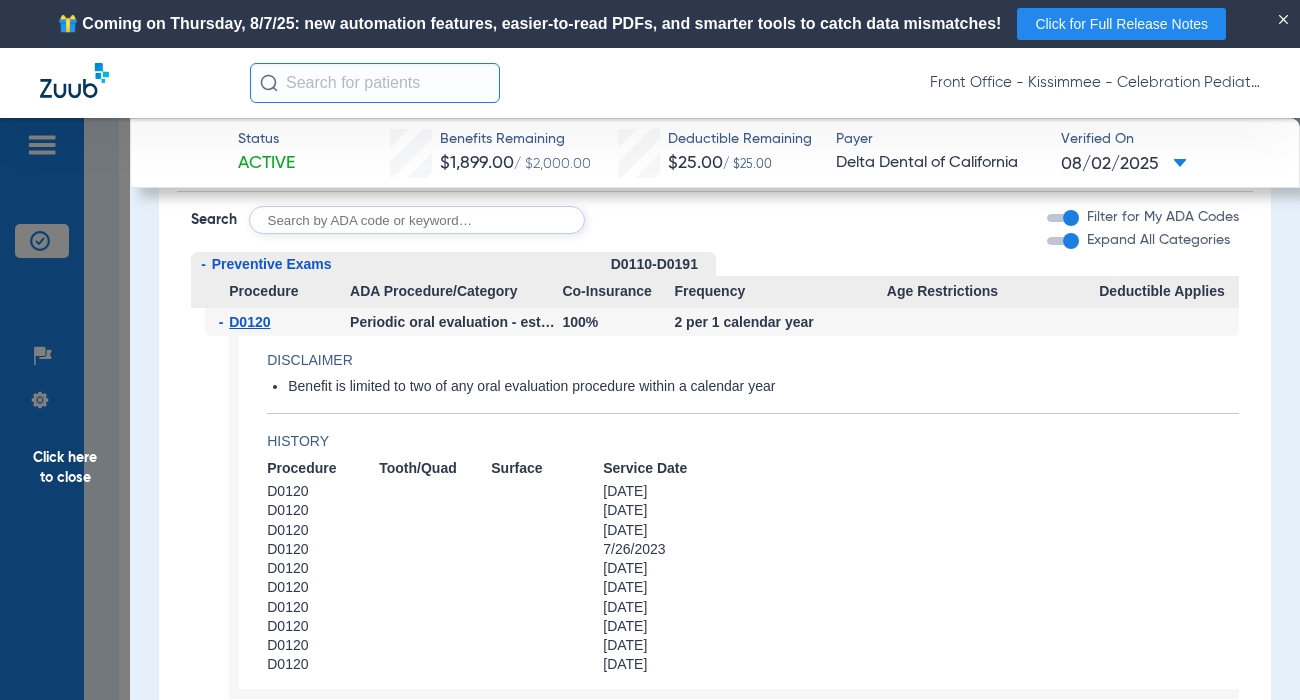 scroll, scrollTop: 2500, scrollLeft: 0, axis: vertical 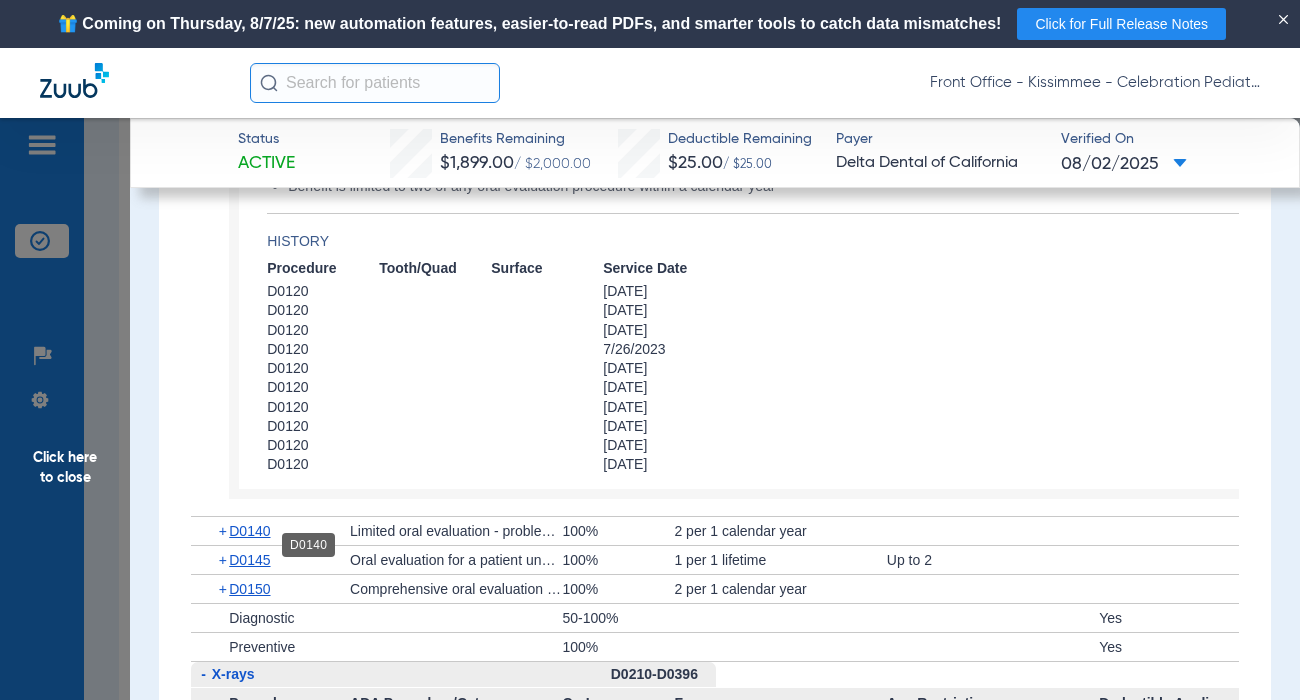 click on "D0140" 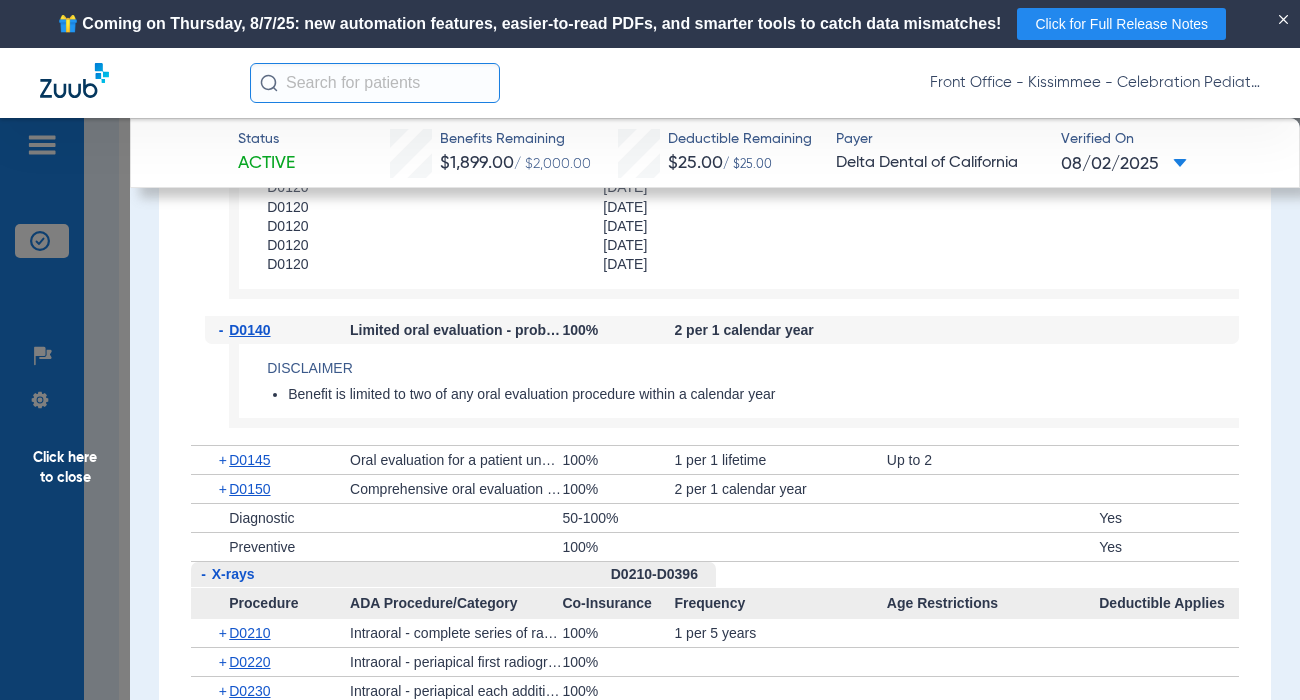 scroll, scrollTop: 2800, scrollLeft: 0, axis: vertical 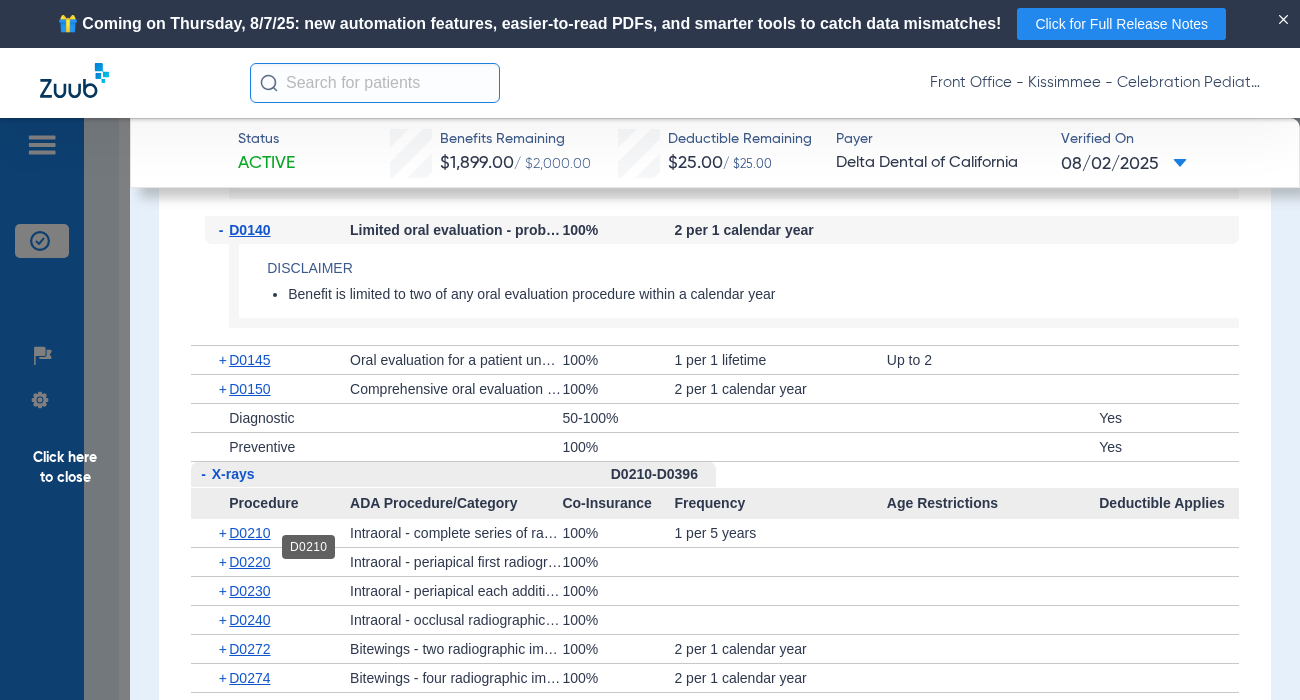 click on "D0210" 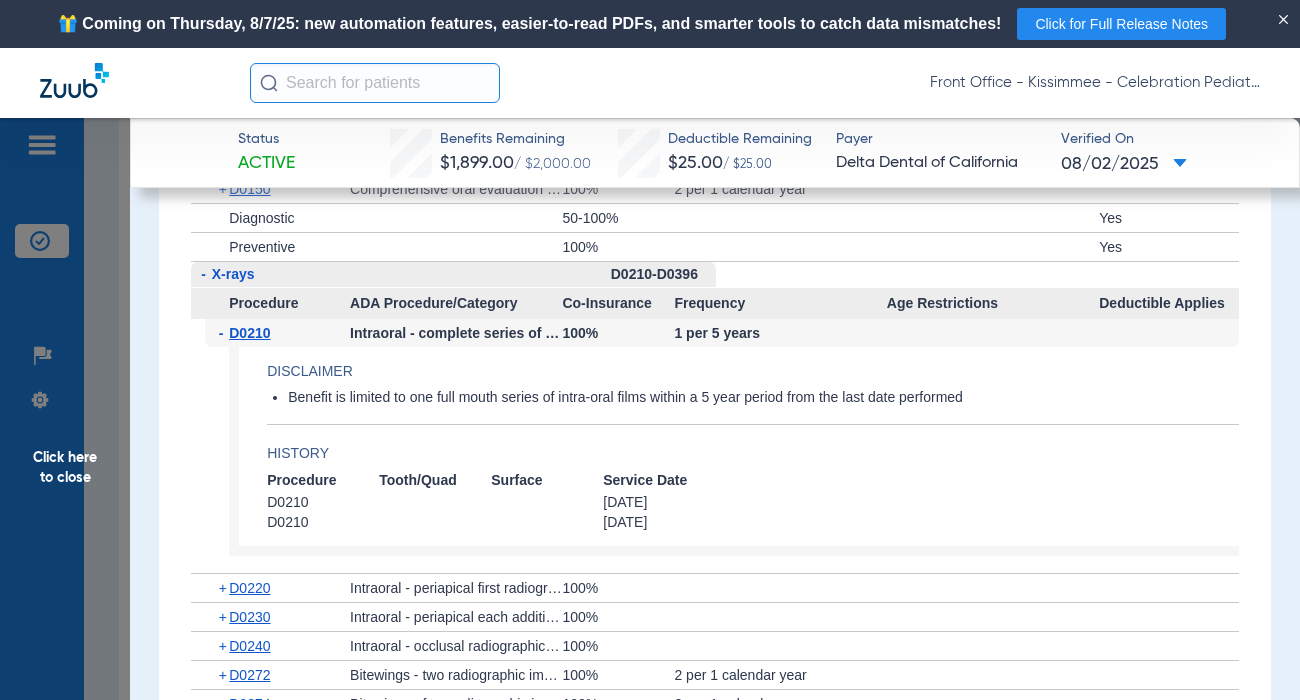 scroll, scrollTop: 3200, scrollLeft: 0, axis: vertical 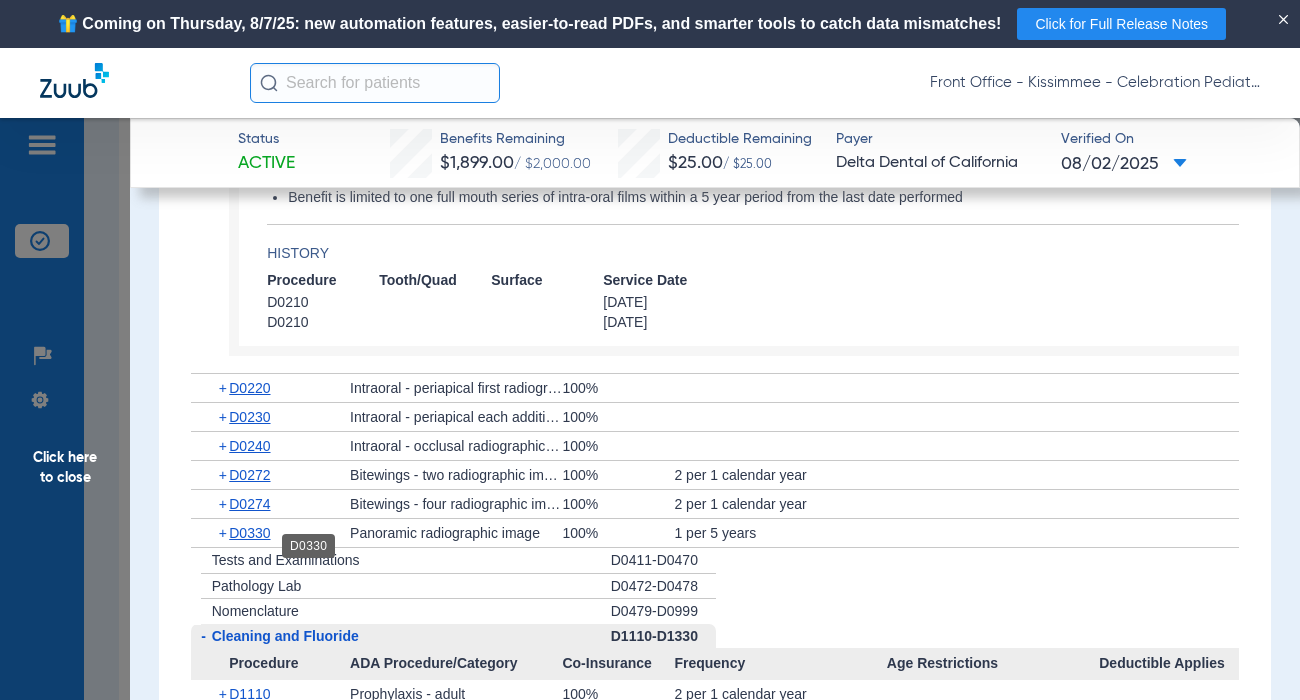 click on "D0330" 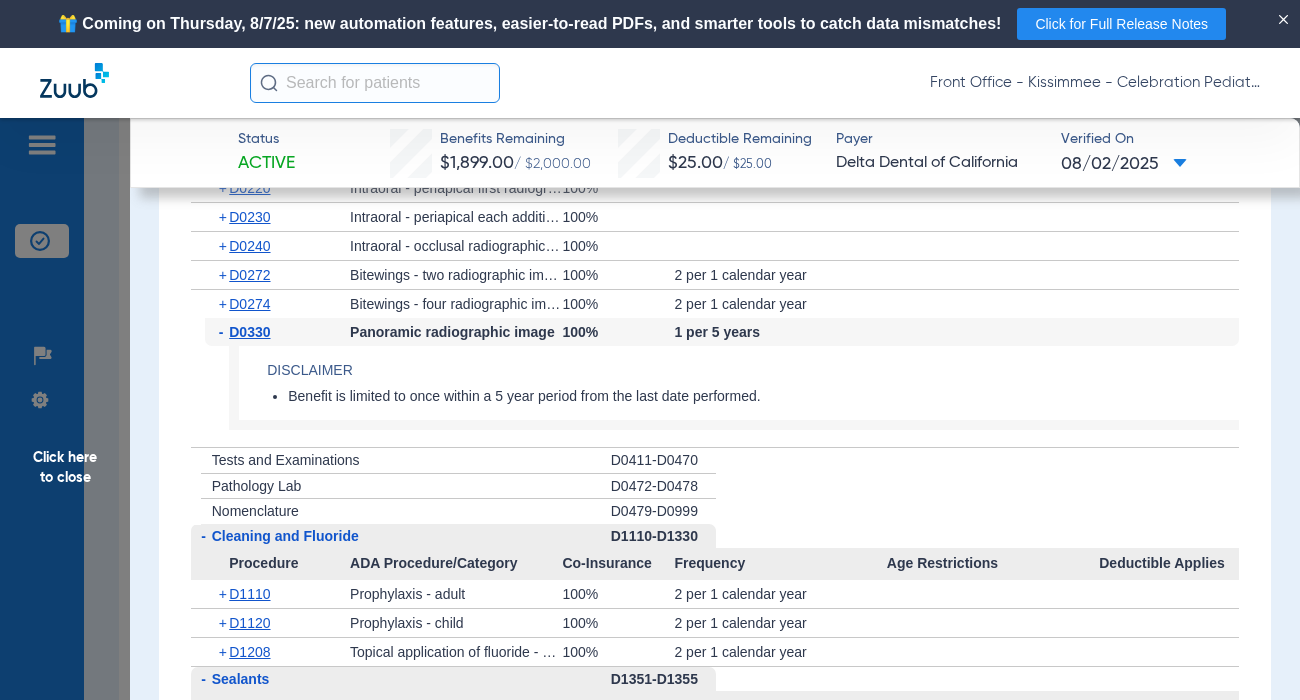 scroll, scrollTop: 3500, scrollLeft: 0, axis: vertical 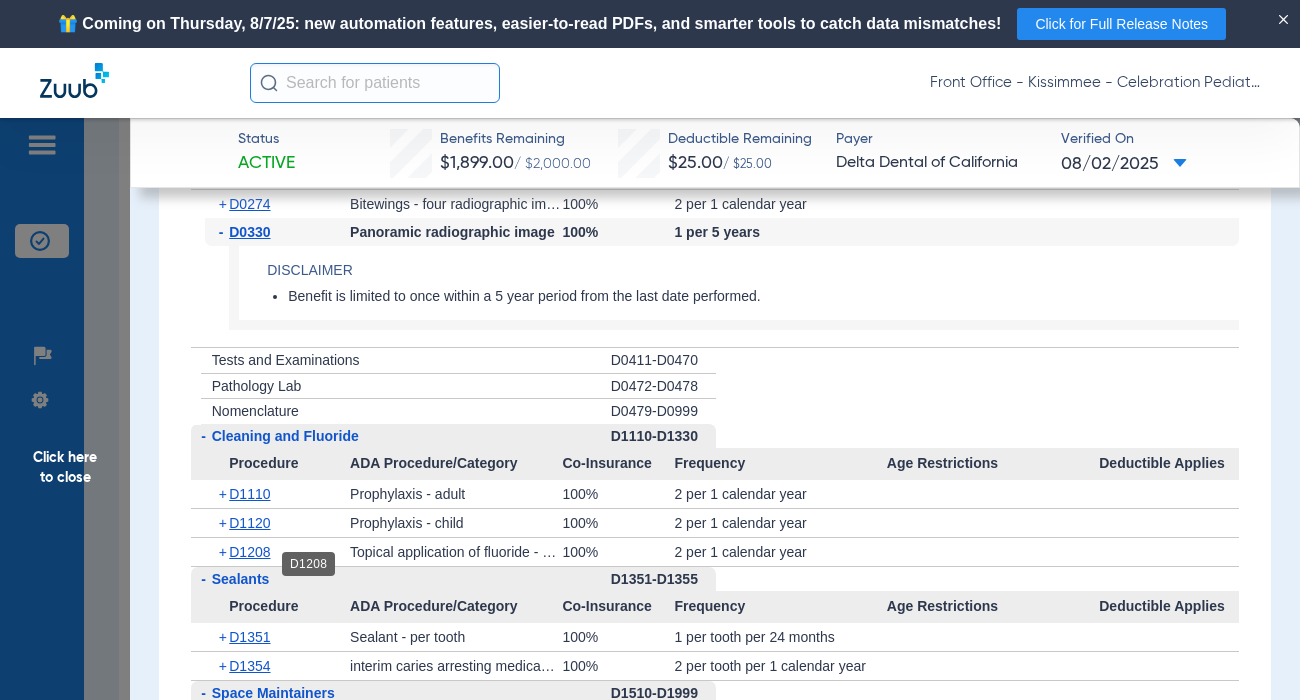 click on "D1208" 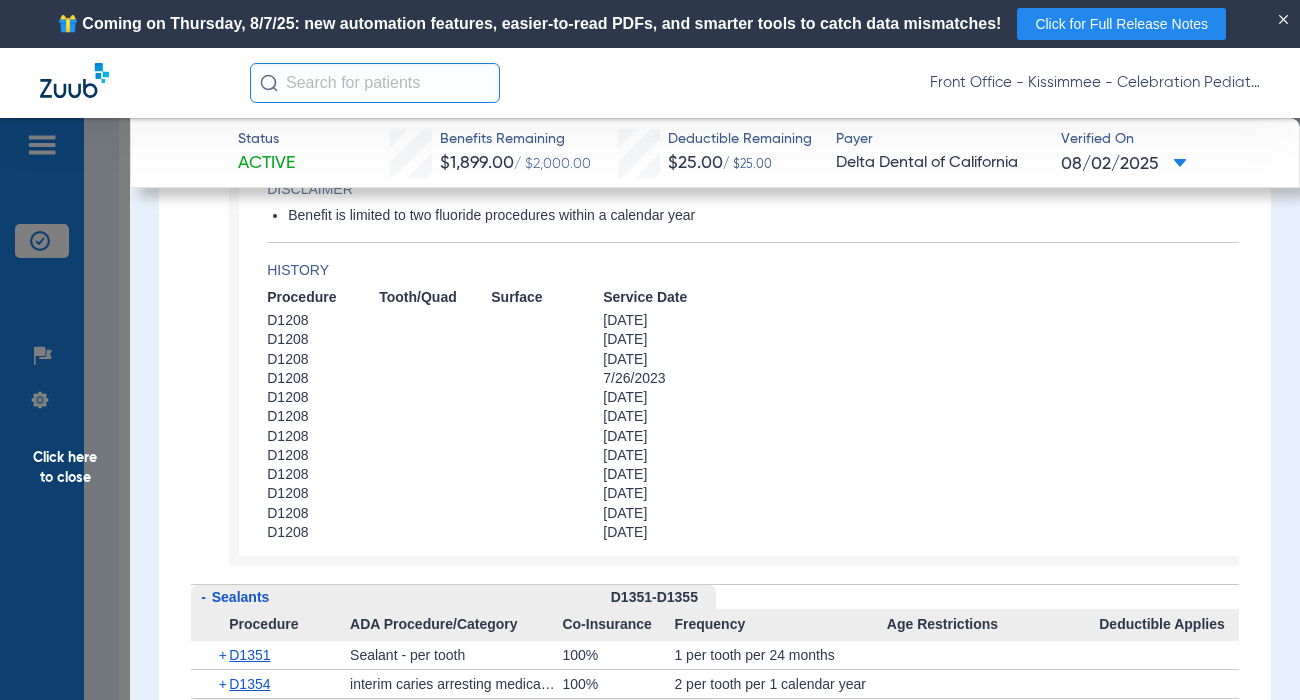 scroll, scrollTop: 4000, scrollLeft: 0, axis: vertical 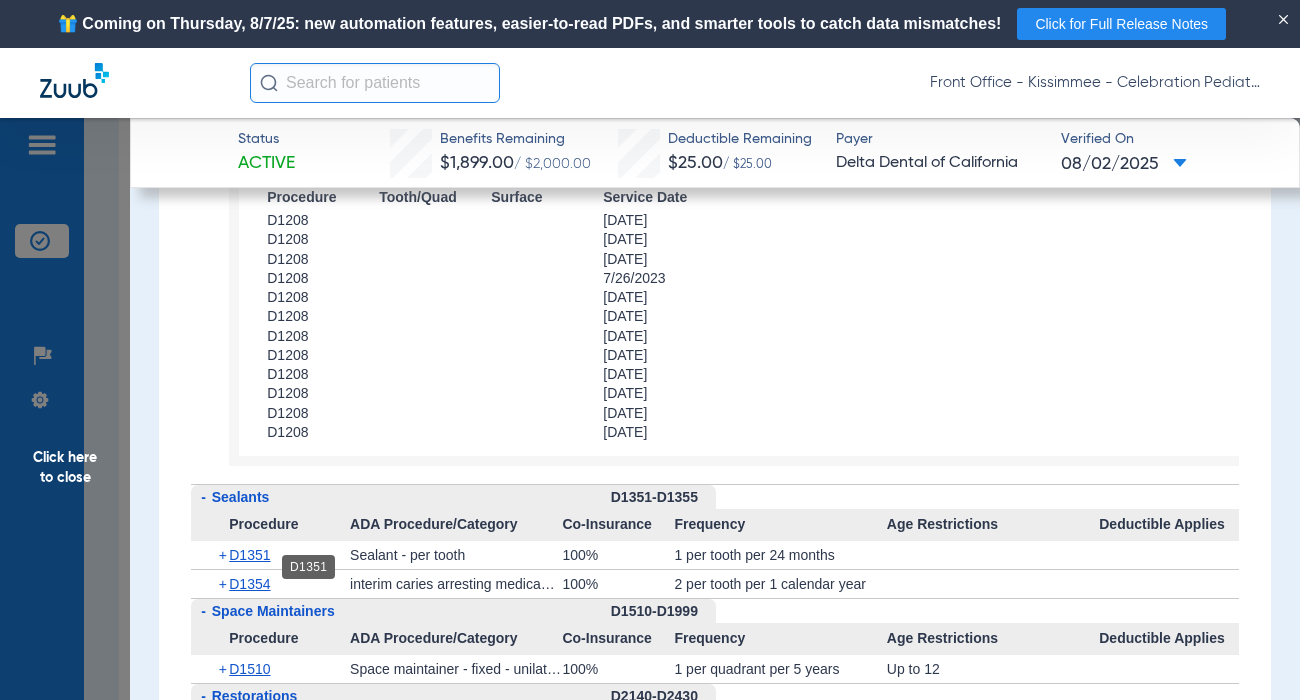 click on "D1351" 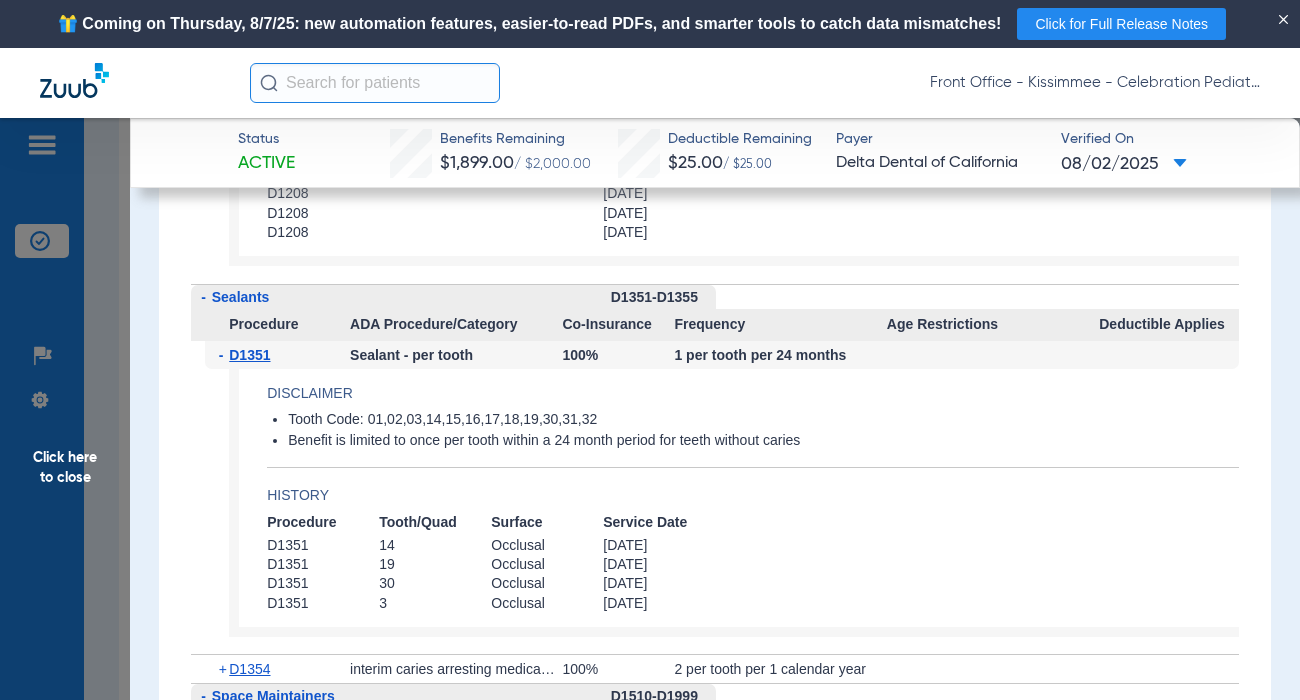 scroll, scrollTop: 4300, scrollLeft: 0, axis: vertical 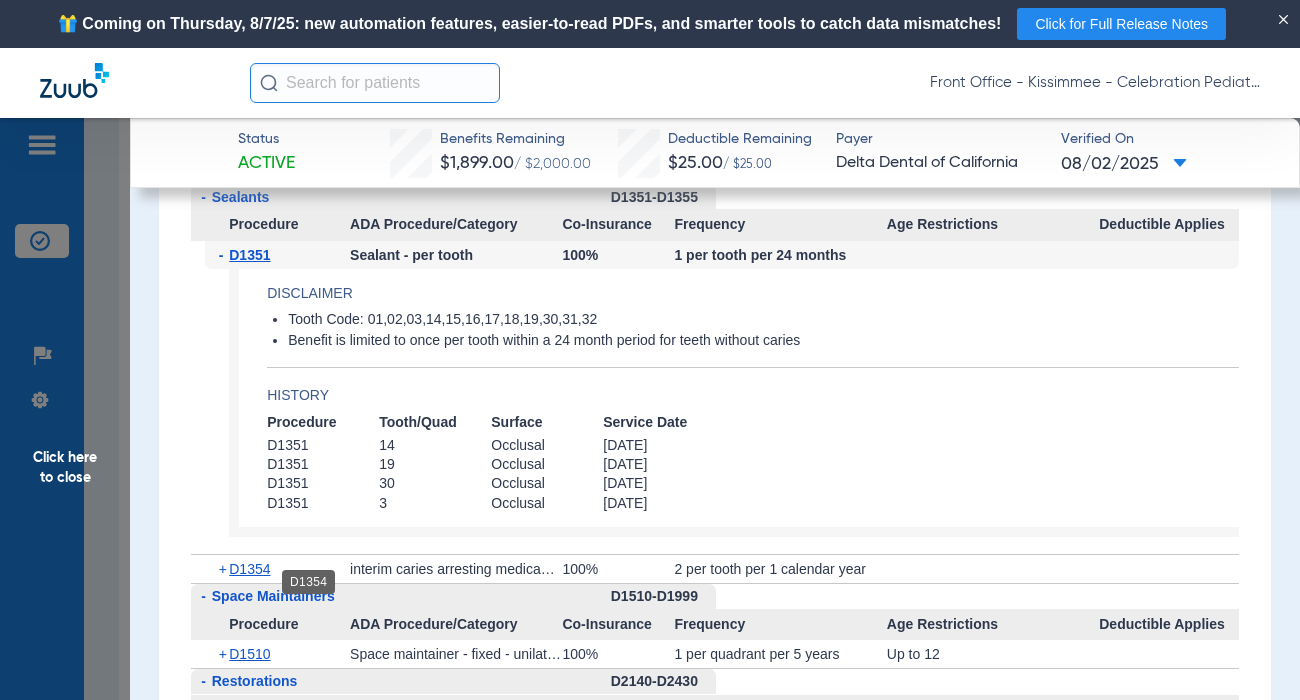click on "D1354" 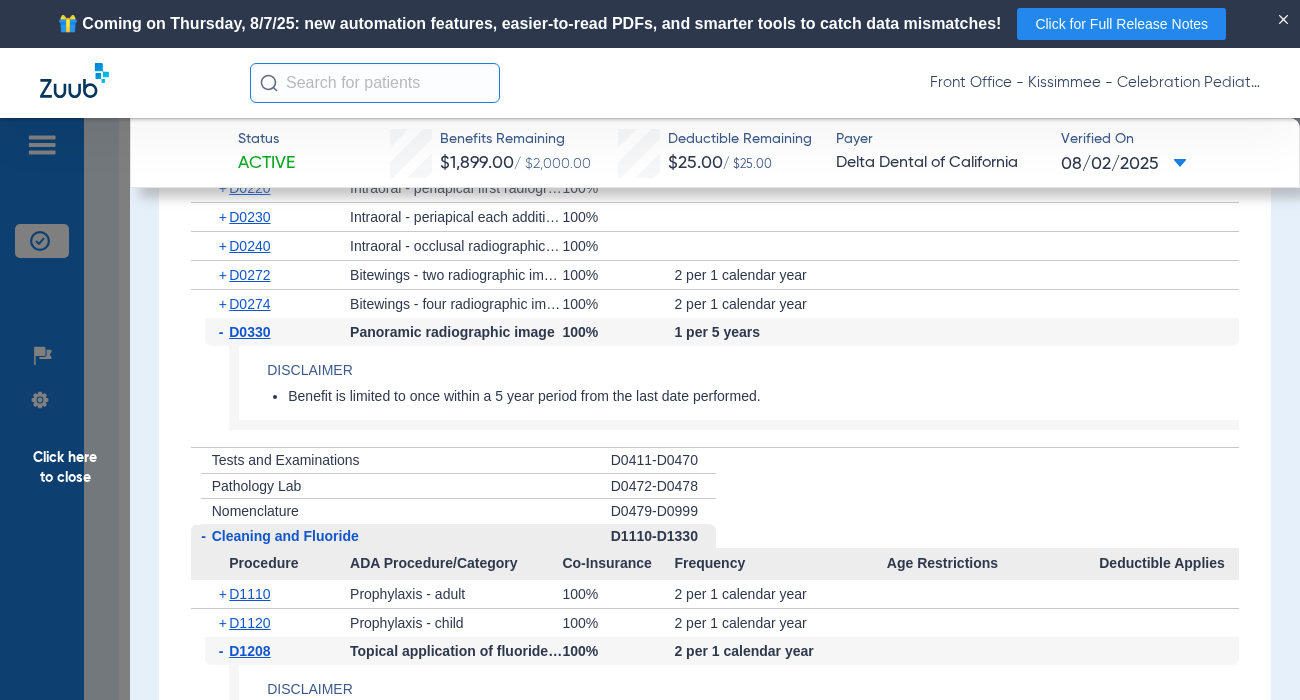 scroll, scrollTop: 3200, scrollLeft: 0, axis: vertical 